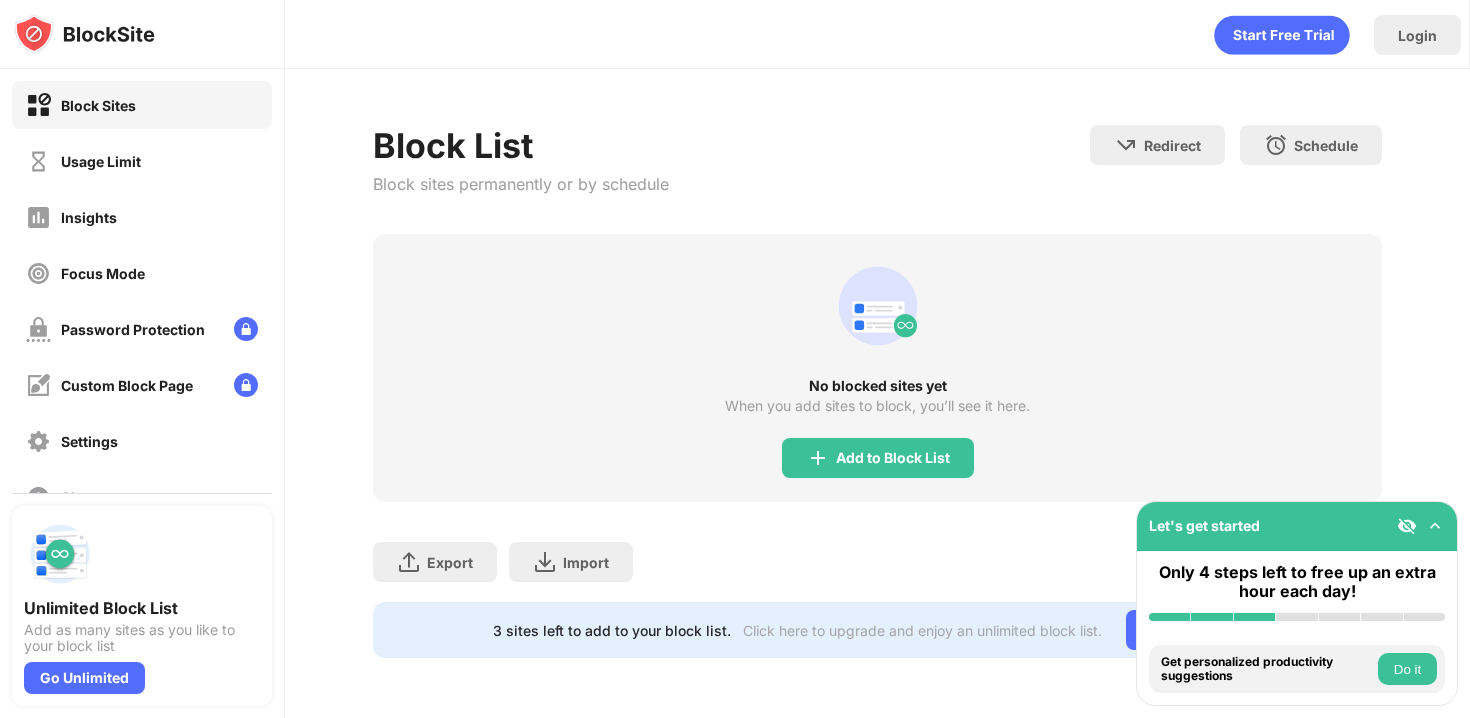 scroll, scrollTop: 0, scrollLeft: 0, axis: both 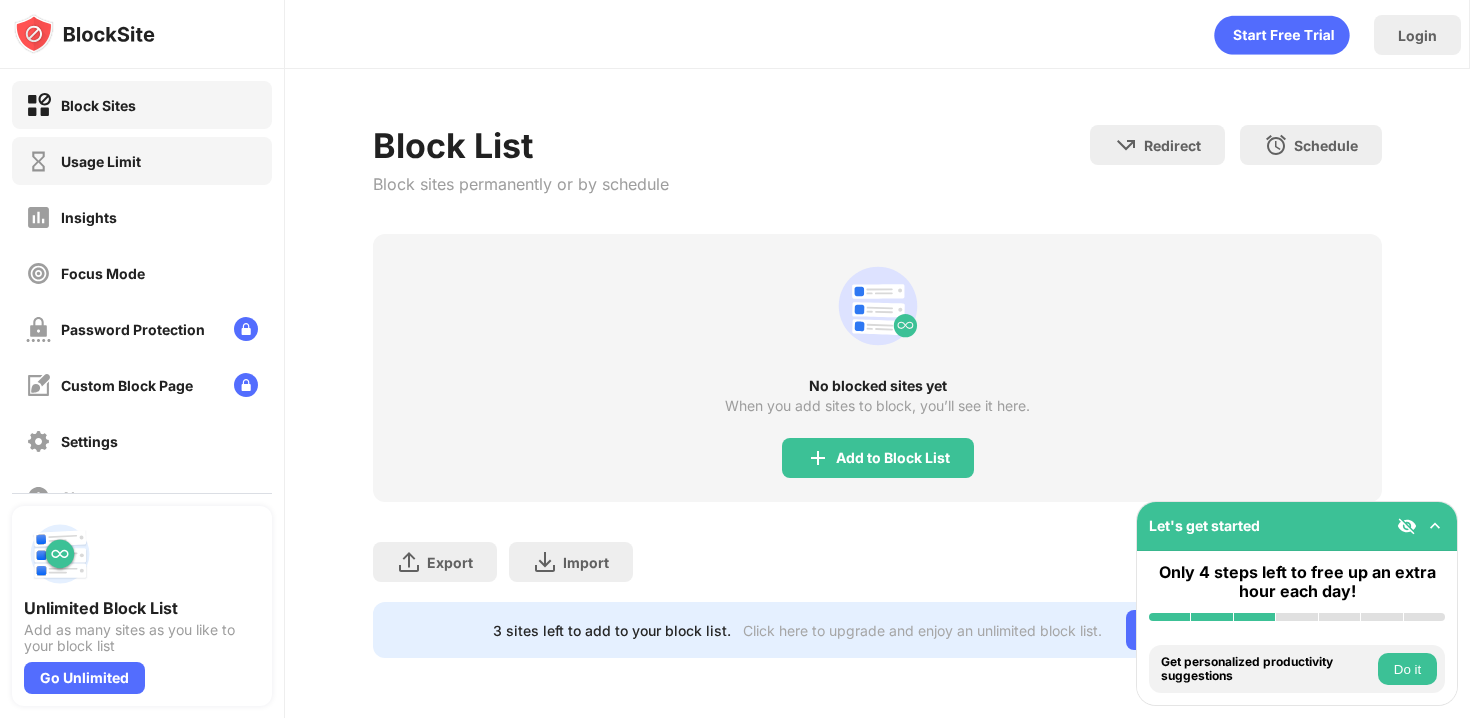 click on "Usage Limit" at bounding box center (142, 161) 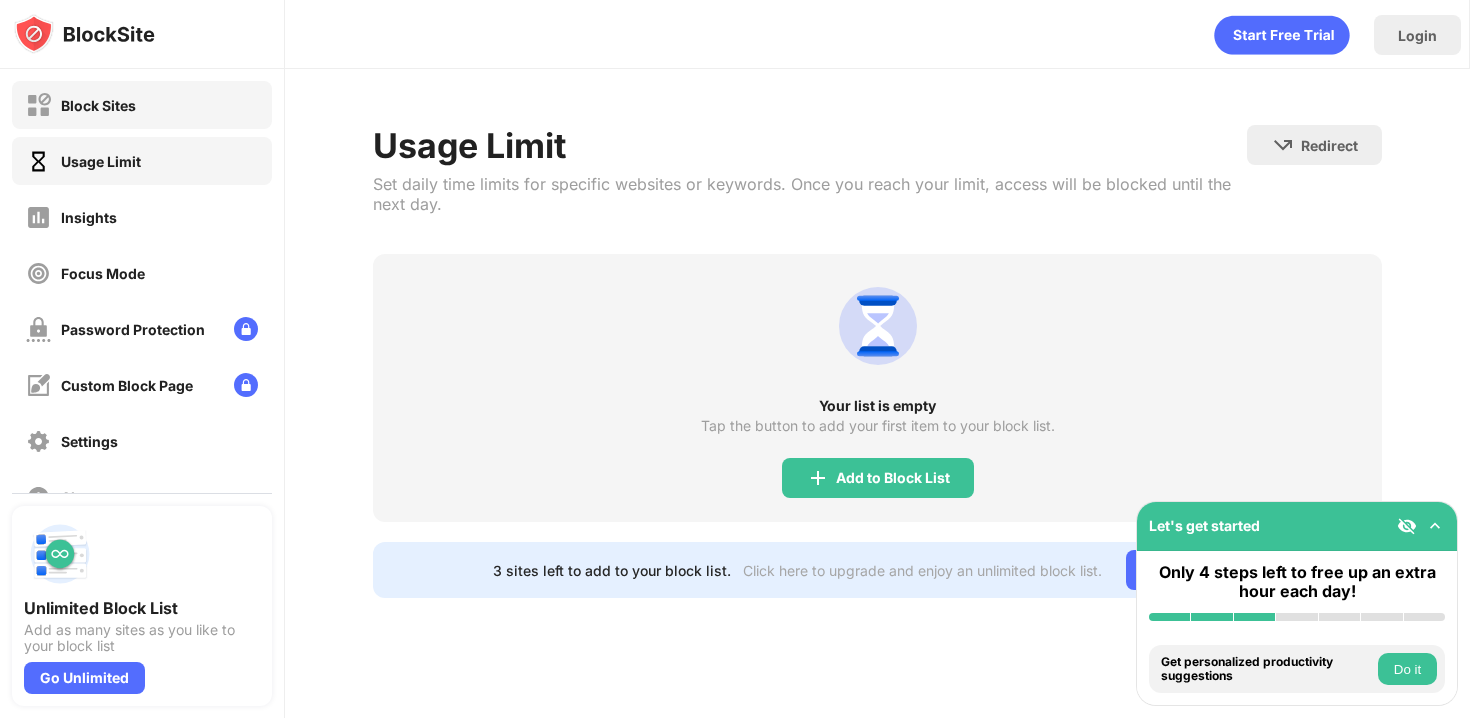 click on "Block Sites" at bounding box center [142, 105] 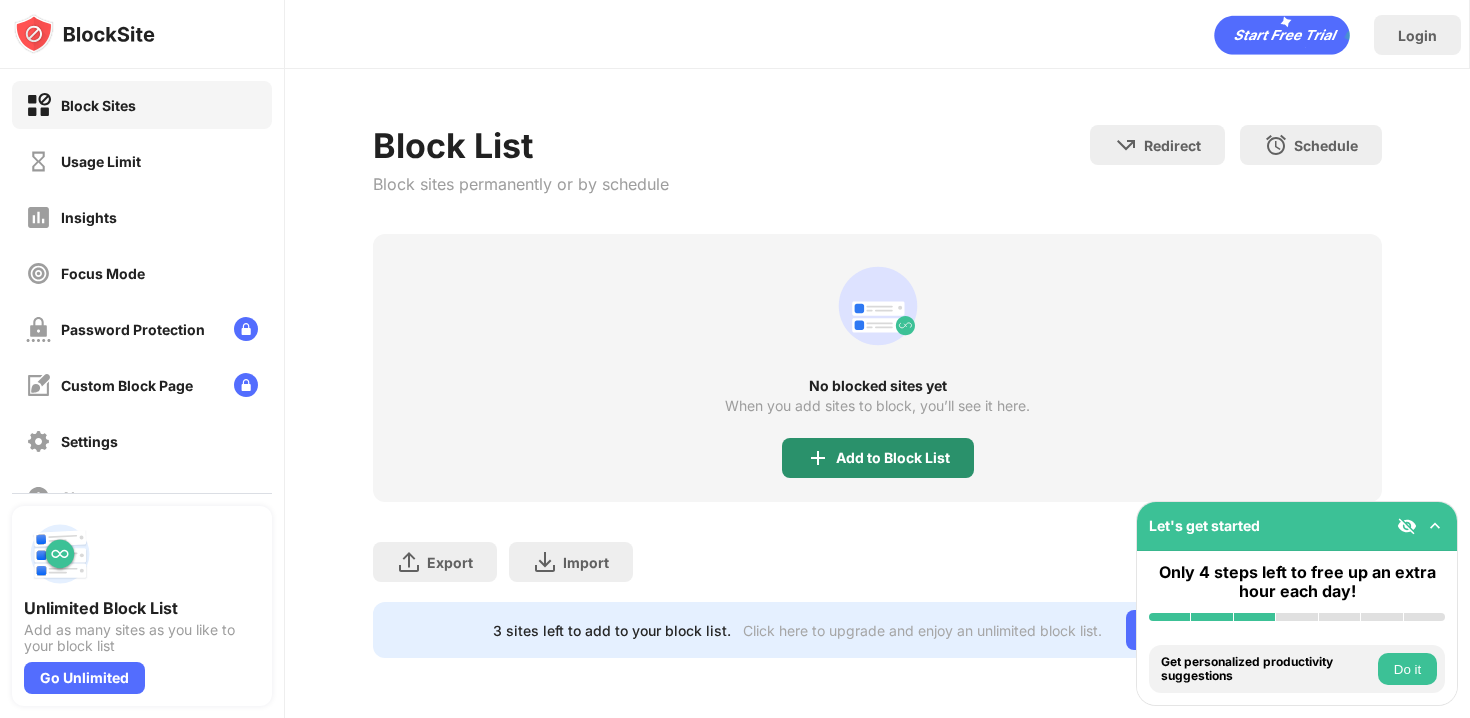 click on "Add to Block List" at bounding box center [893, 458] 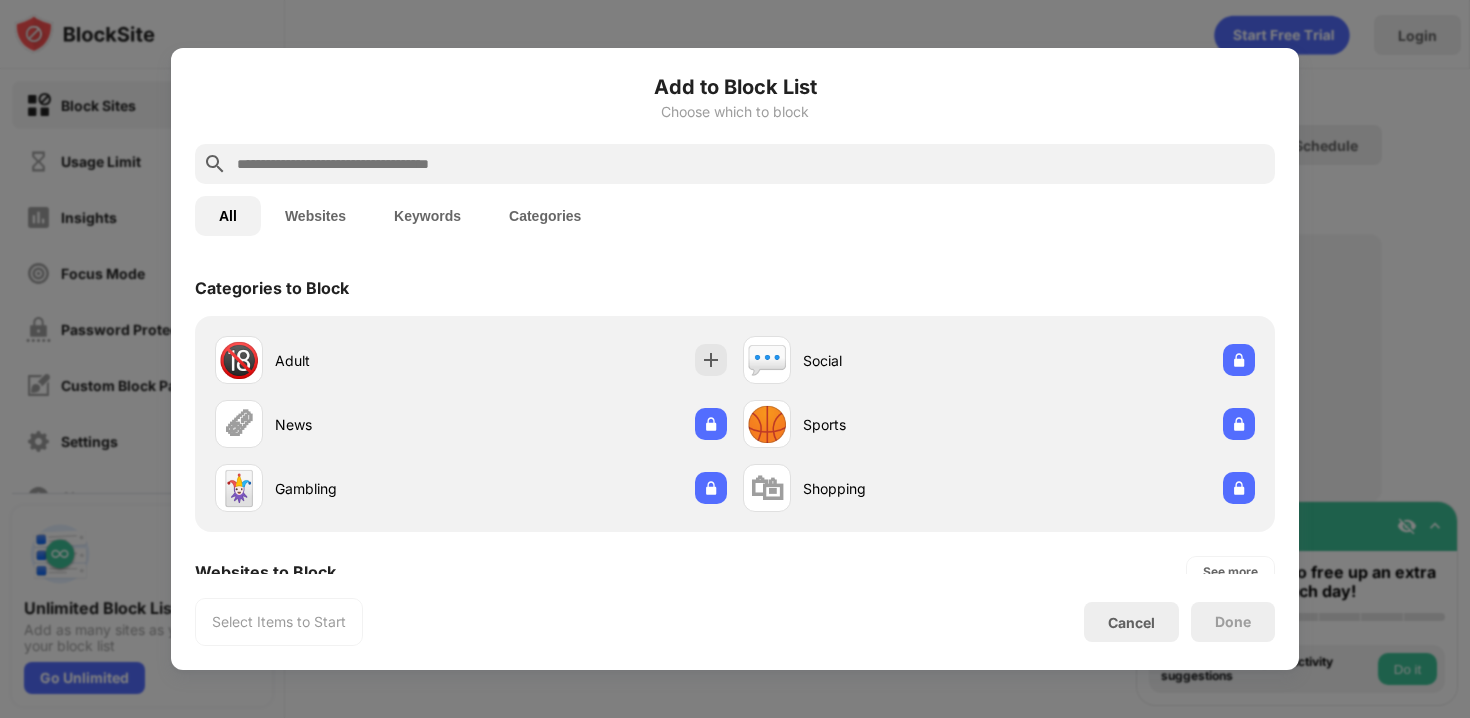 click at bounding box center [751, 164] 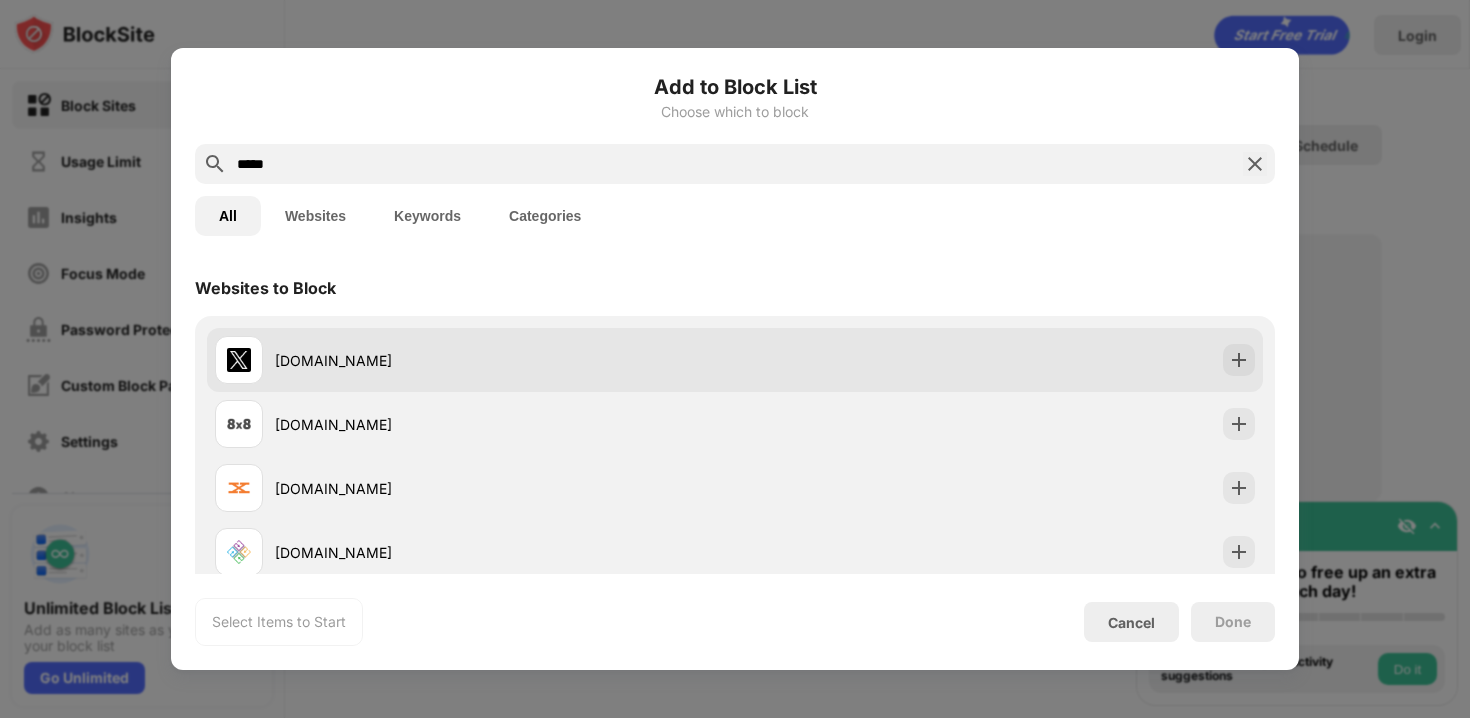 type on "*****" 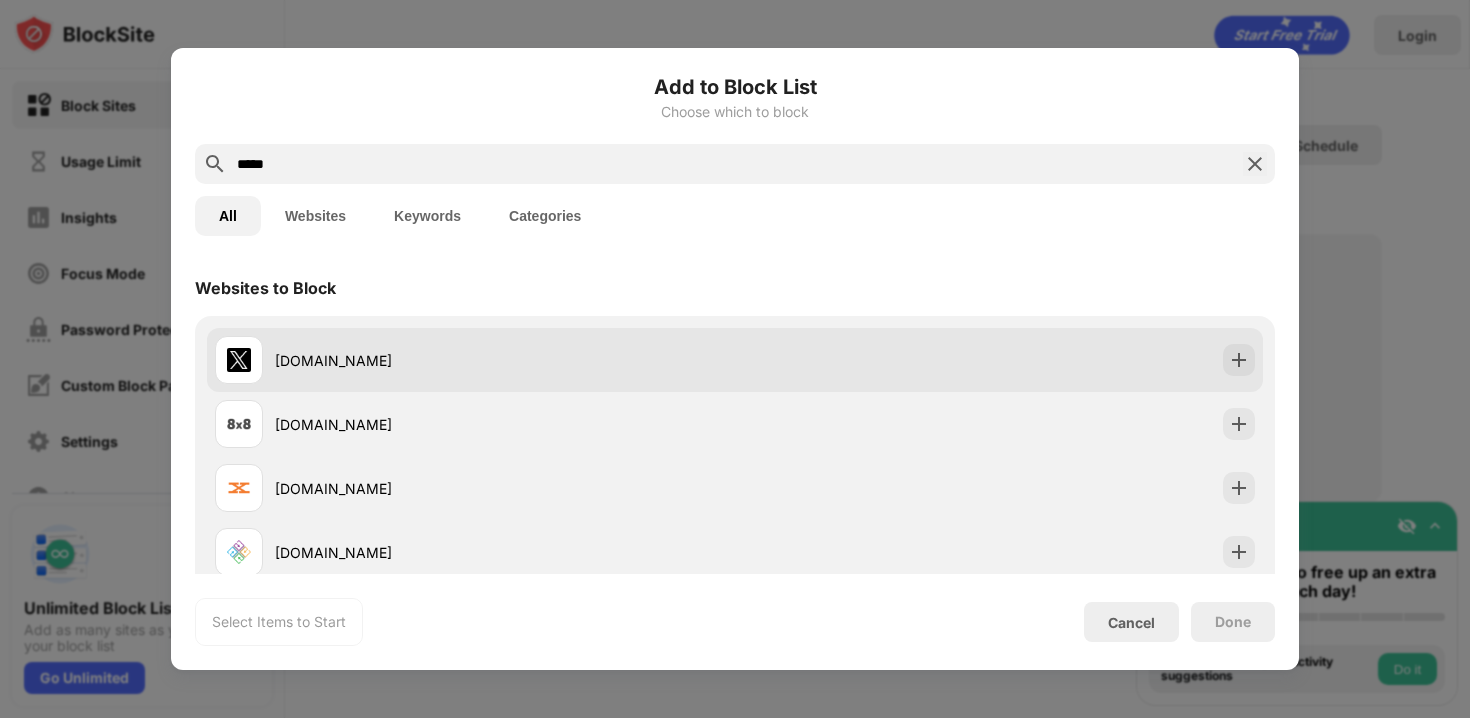 click on "[DOMAIN_NAME]" at bounding box center (505, 360) 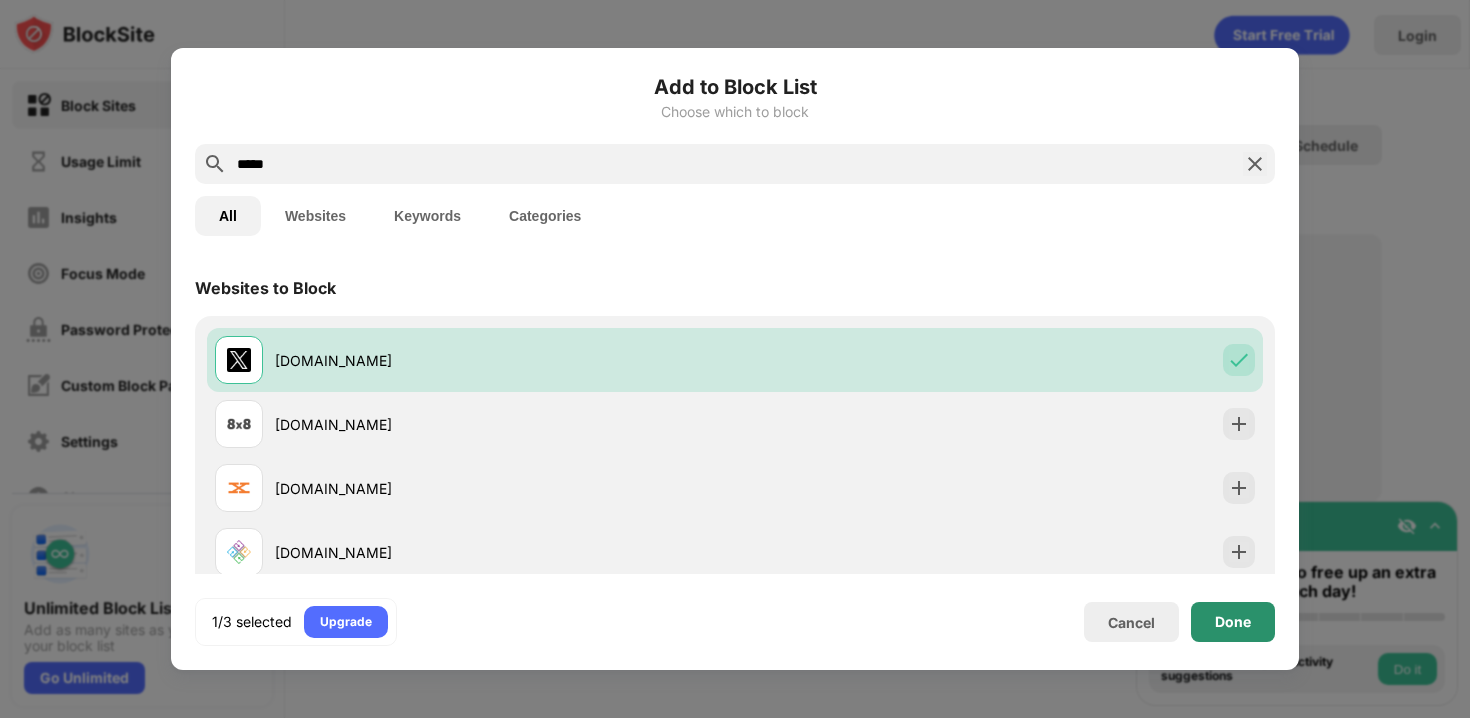click on "Done" at bounding box center [1233, 622] 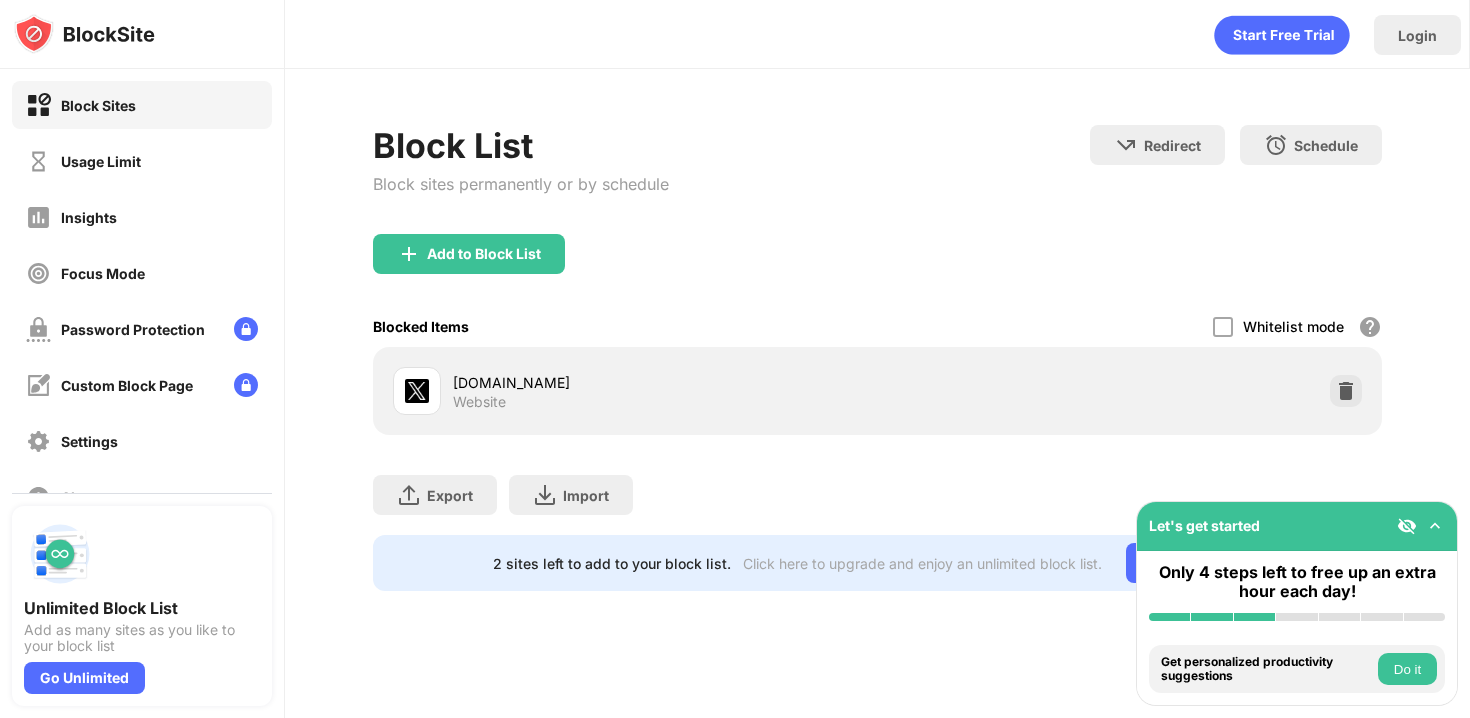 click on "x.com Website" at bounding box center [877, 391] 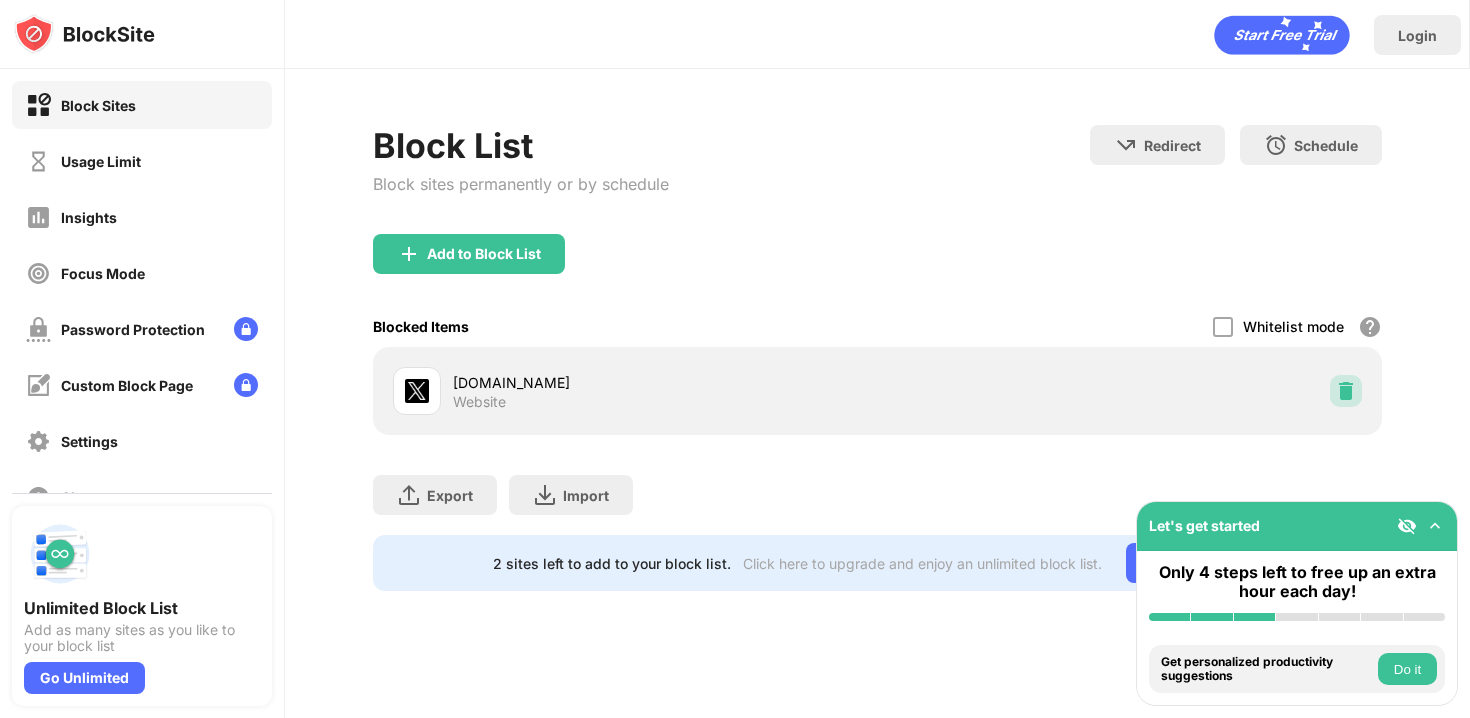 click at bounding box center (1346, 391) 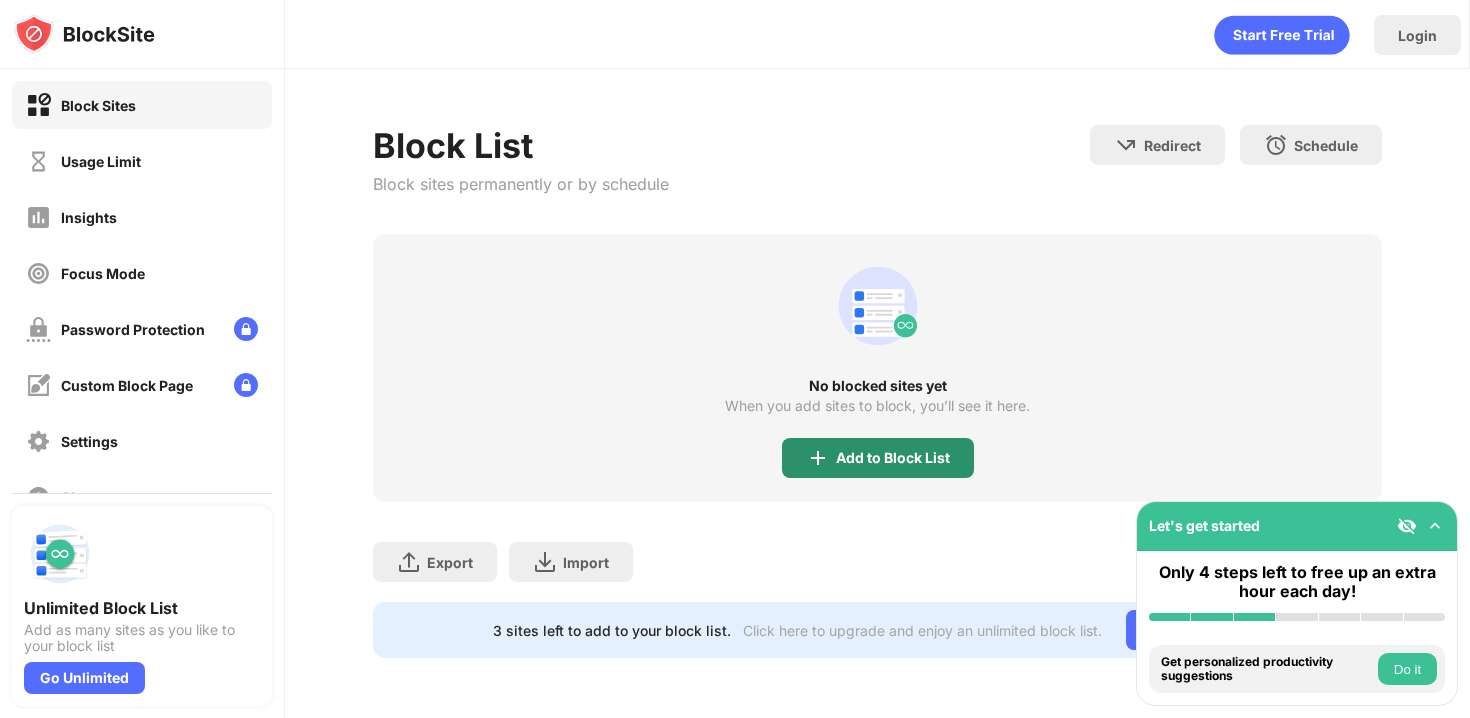 click on "Add to Block List" at bounding box center (893, 458) 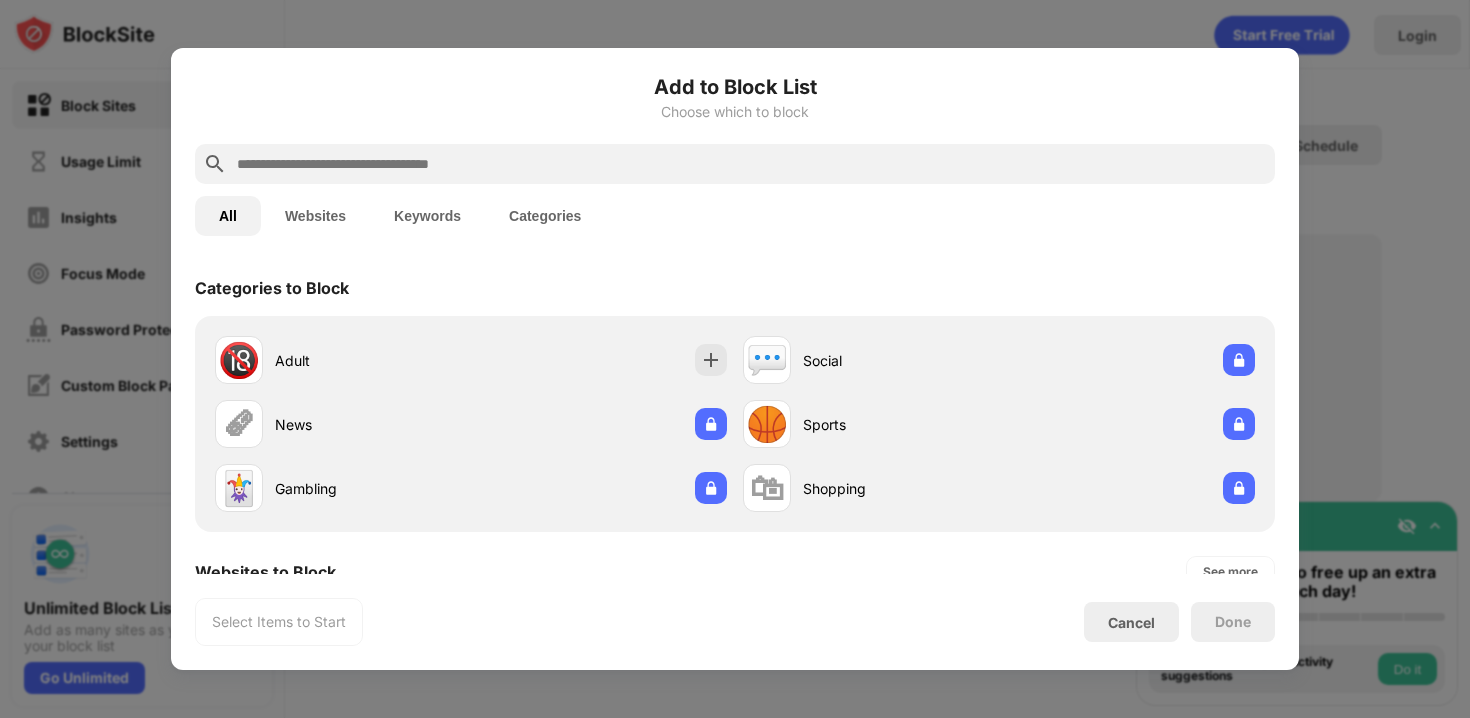 click at bounding box center (751, 164) 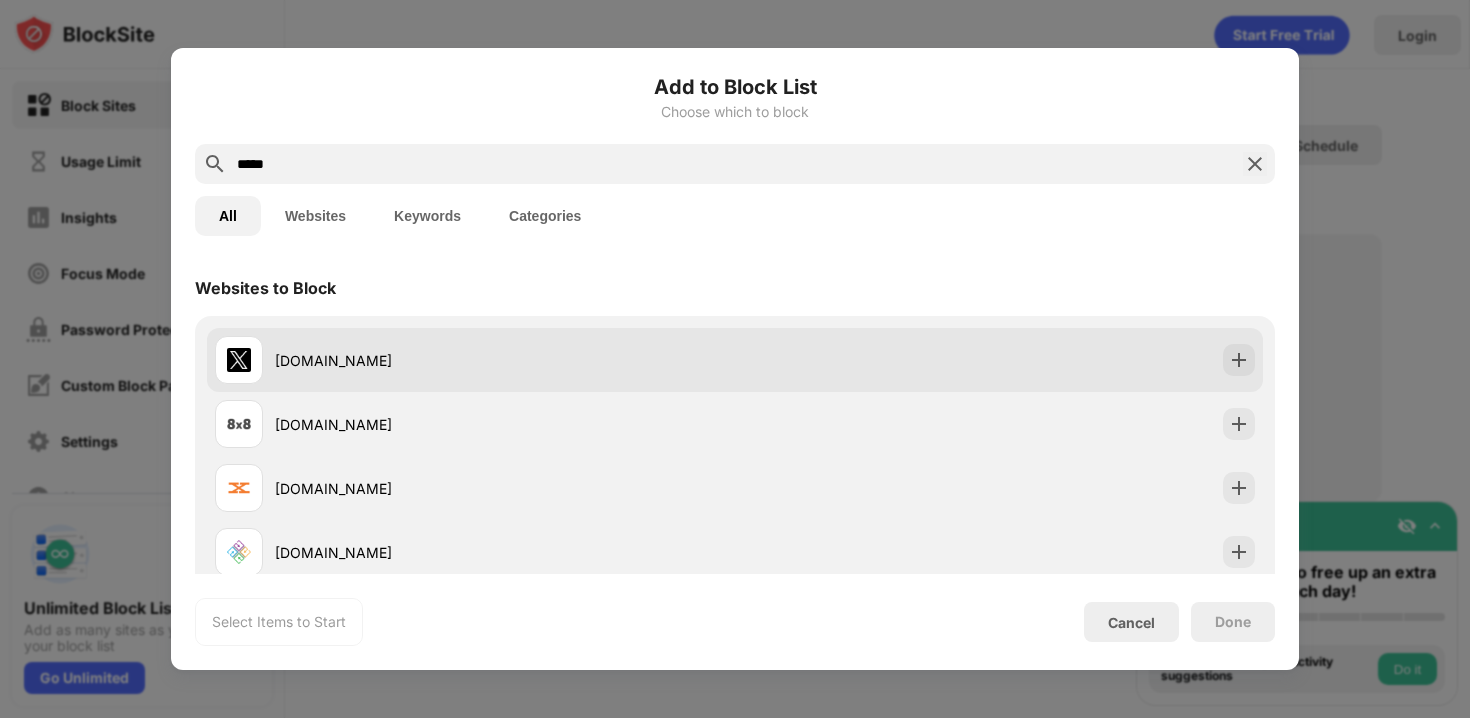 type on "*****" 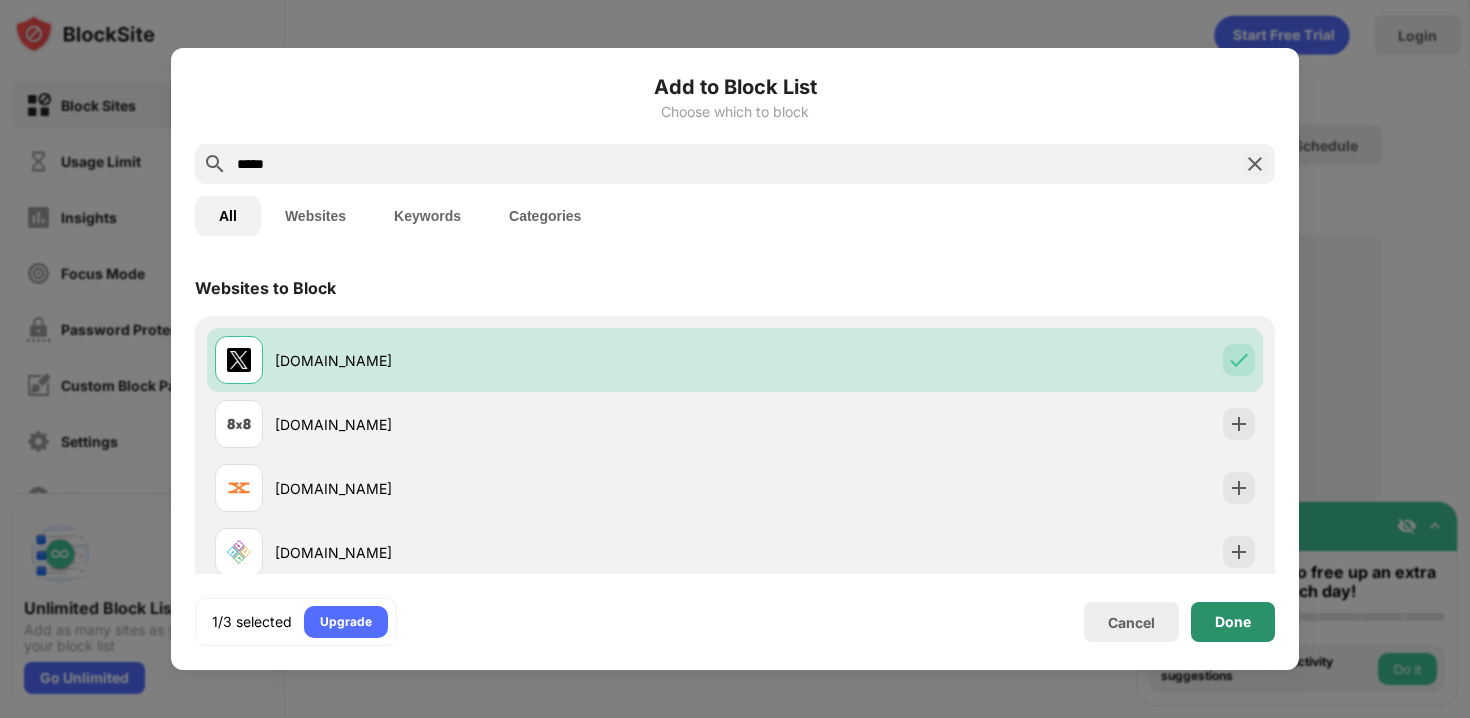 click on "Done" at bounding box center (1233, 622) 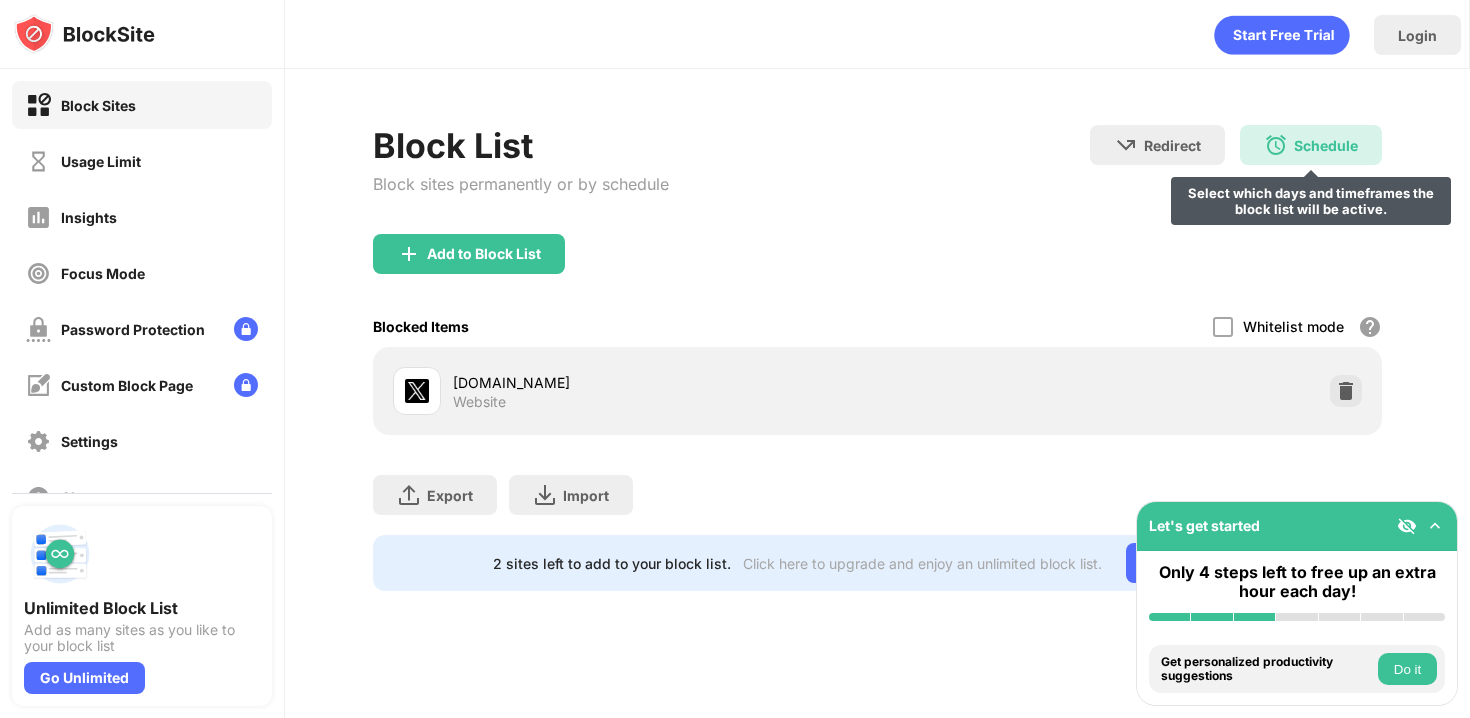 click on "Schedule" at bounding box center [1326, 145] 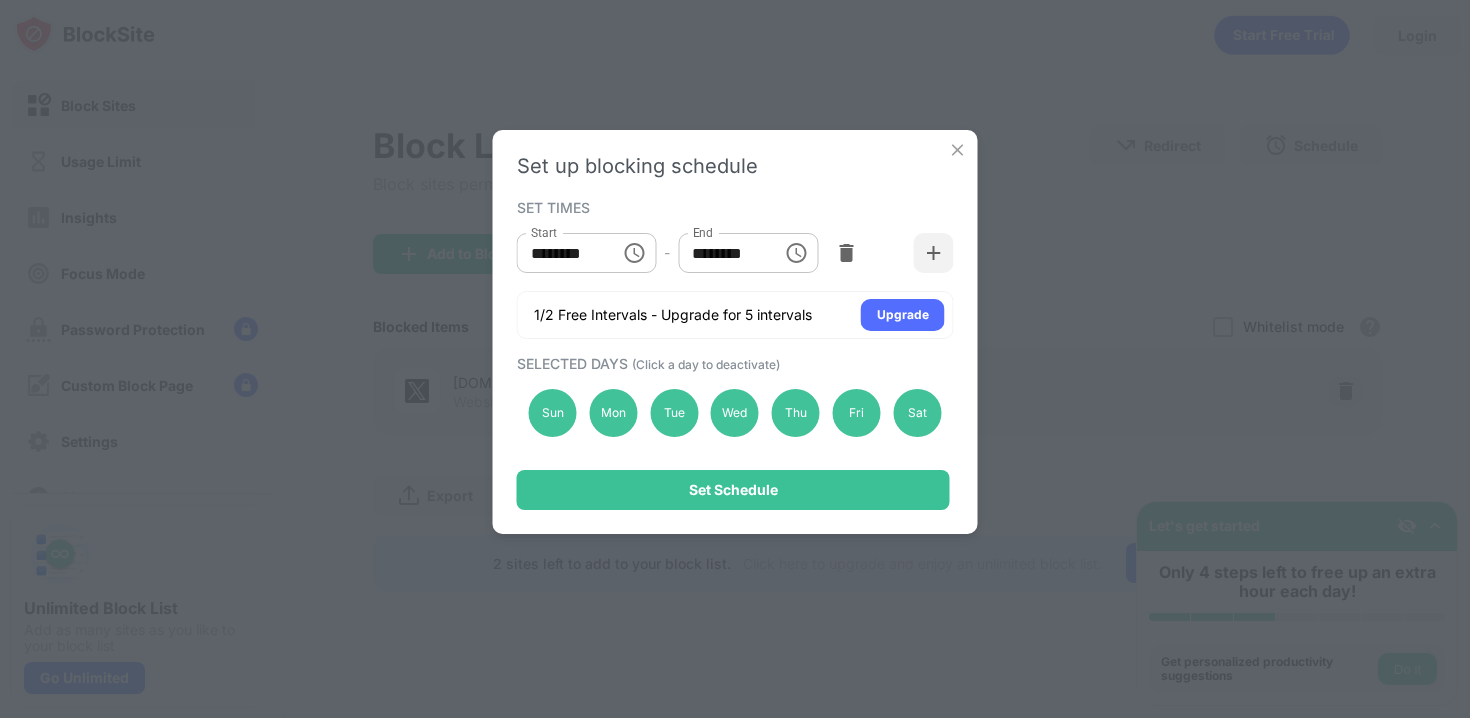 click at bounding box center [958, 150] 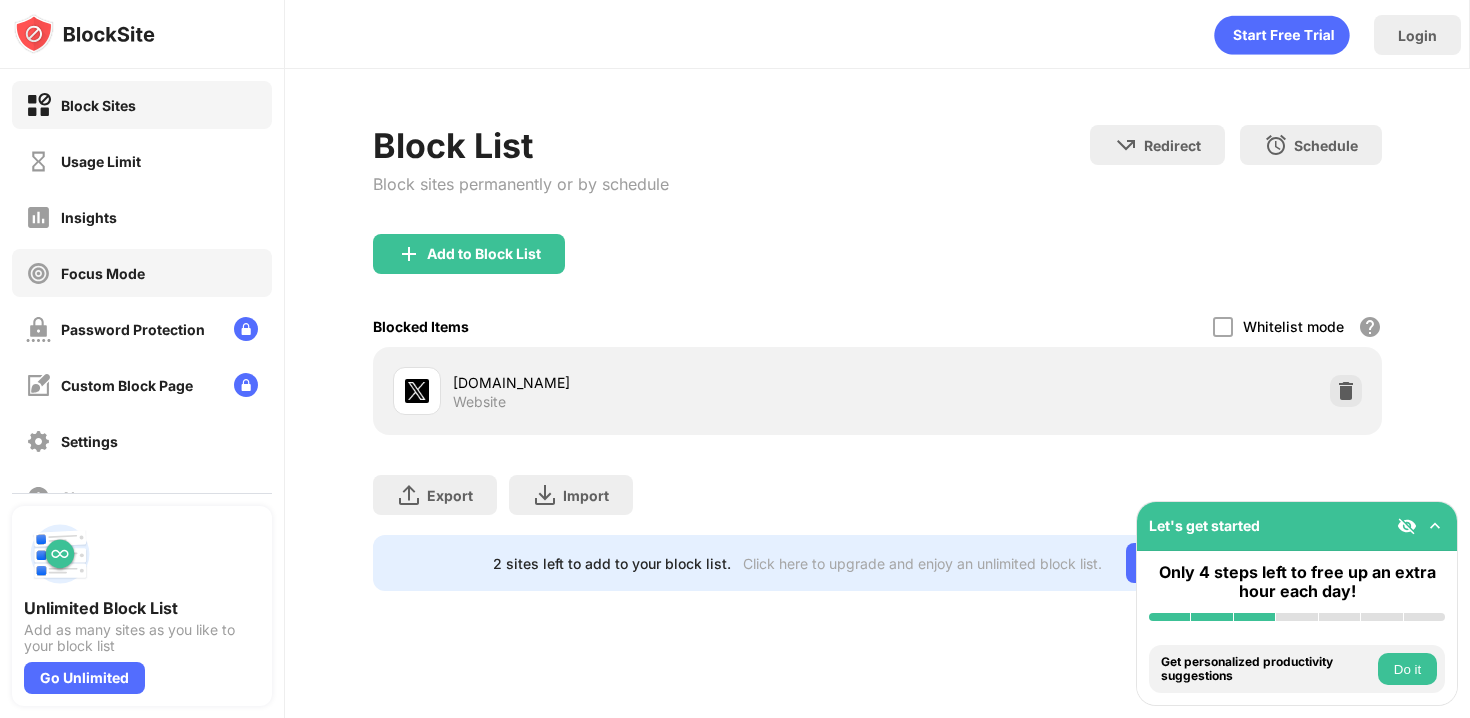 click on "Focus Mode" at bounding box center [142, 273] 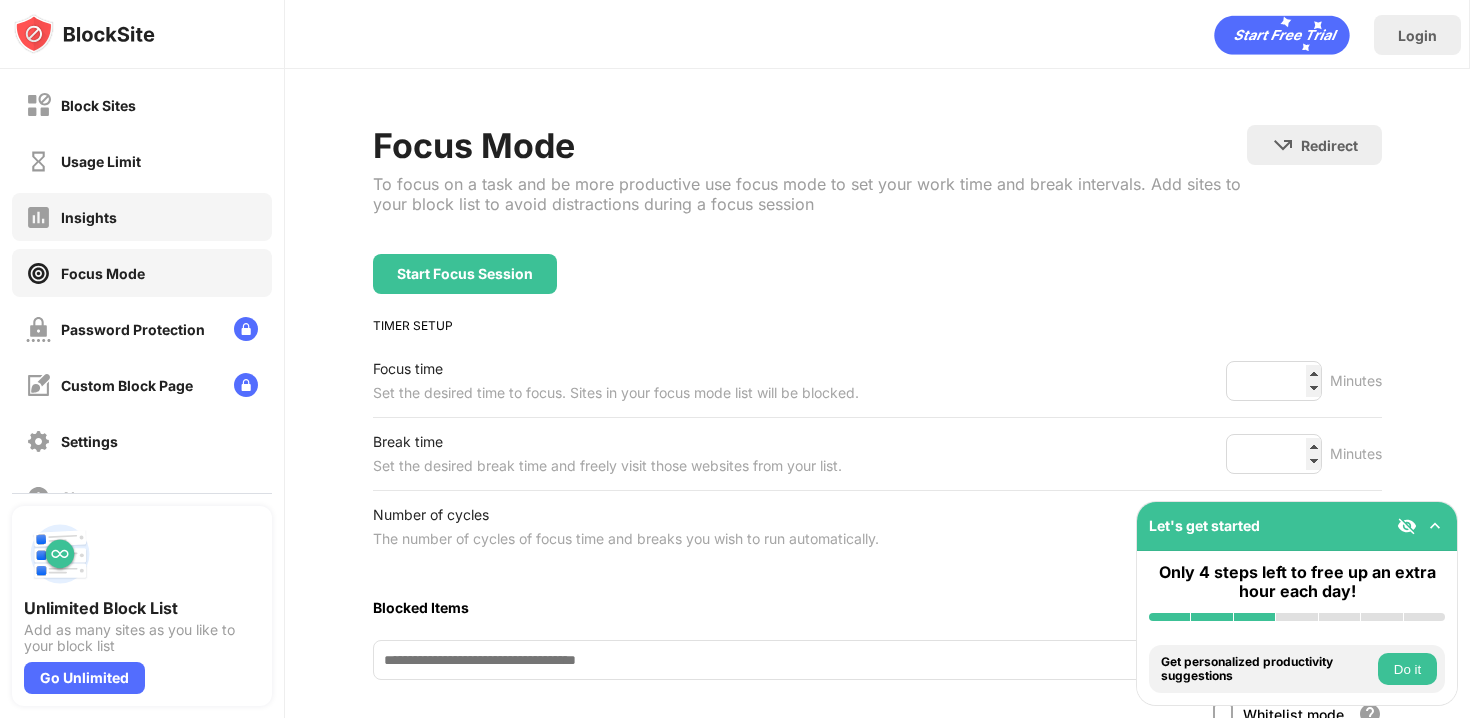 click on "Insights" at bounding box center [142, 217] 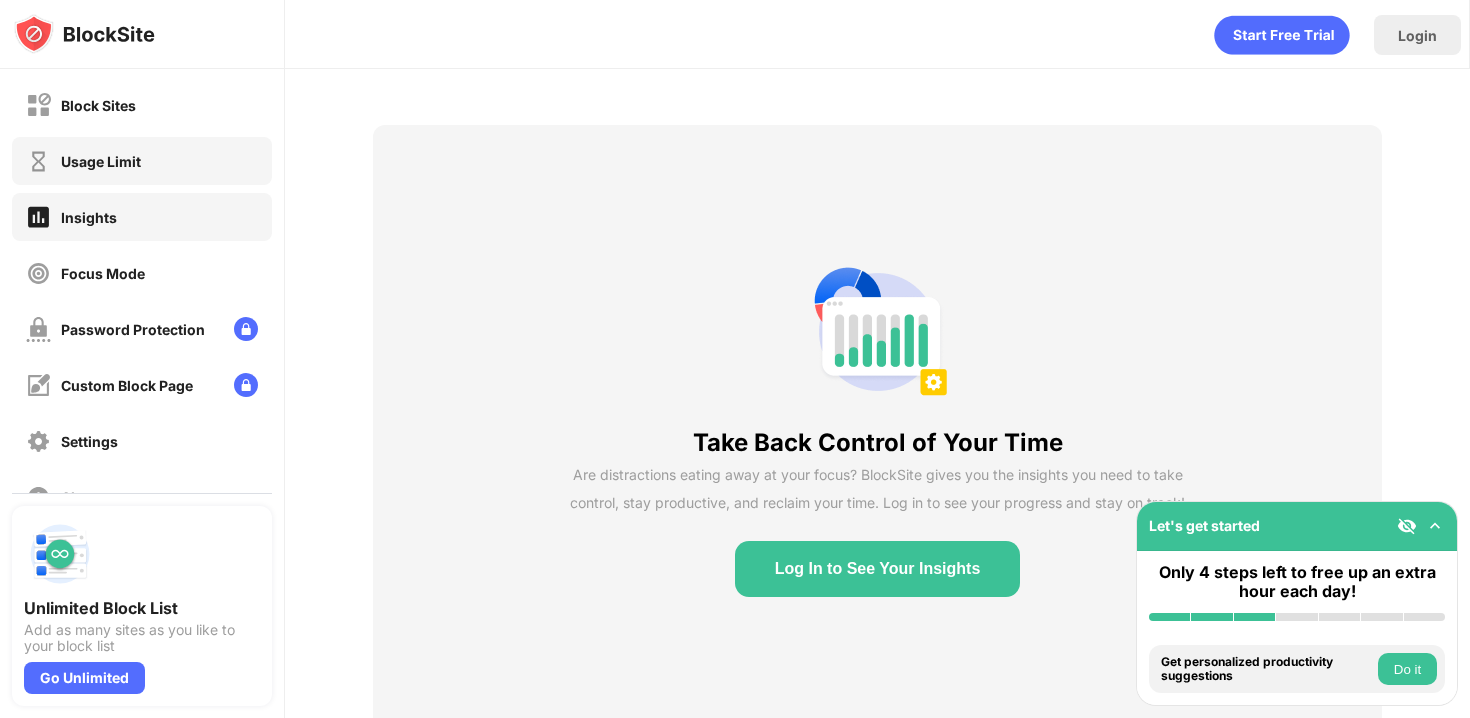 click on "Usage Limit" at bounding box center (142, 161) 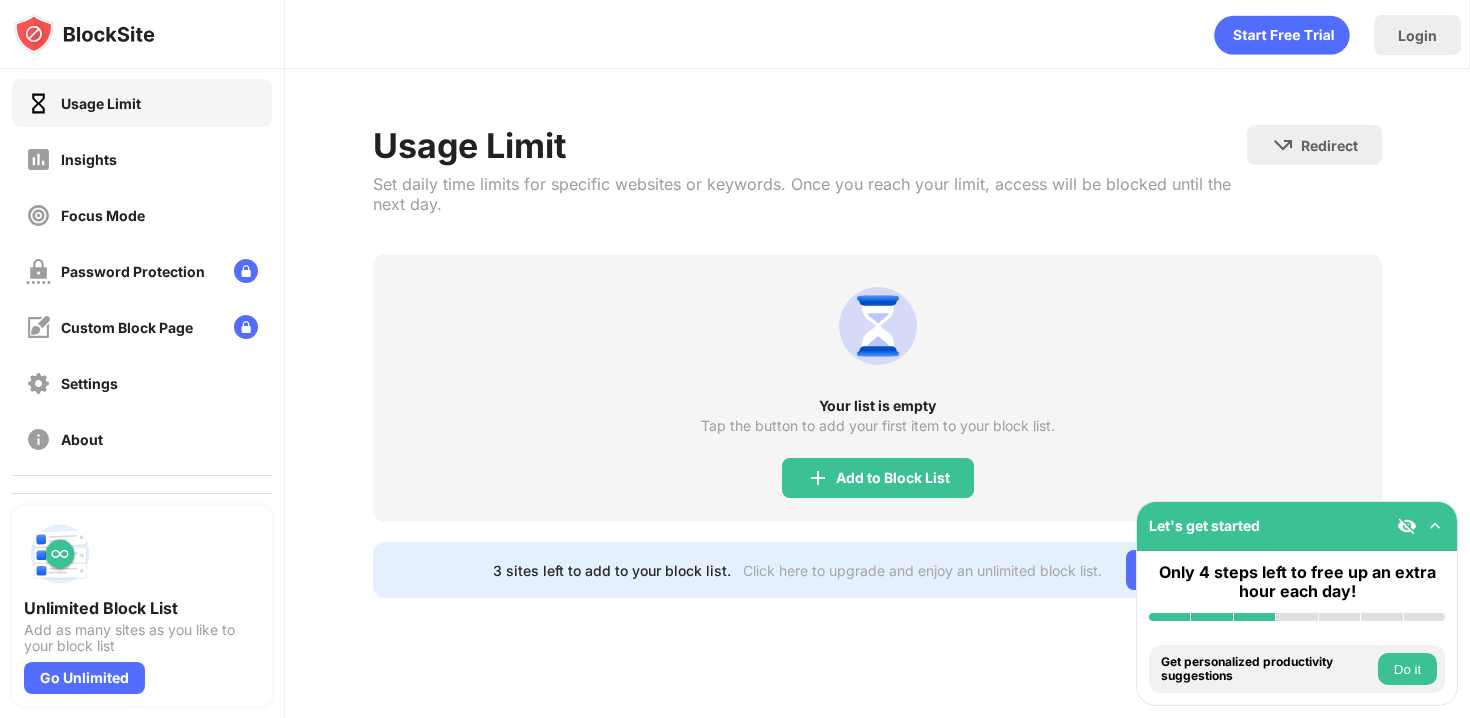 scroll, scrollTop: 0, scrollLeft: 0, axis: both 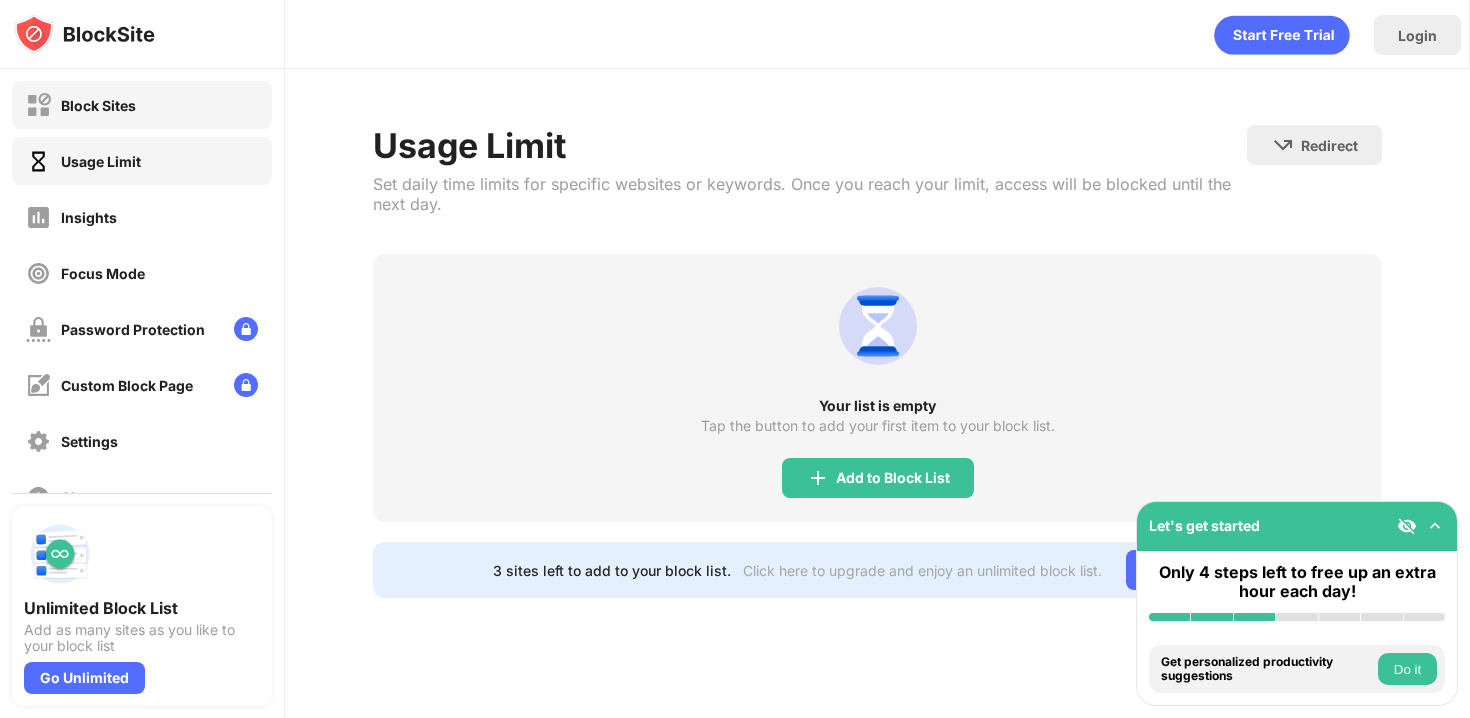 click on "Block Sites" at bounding box center (142, 105) 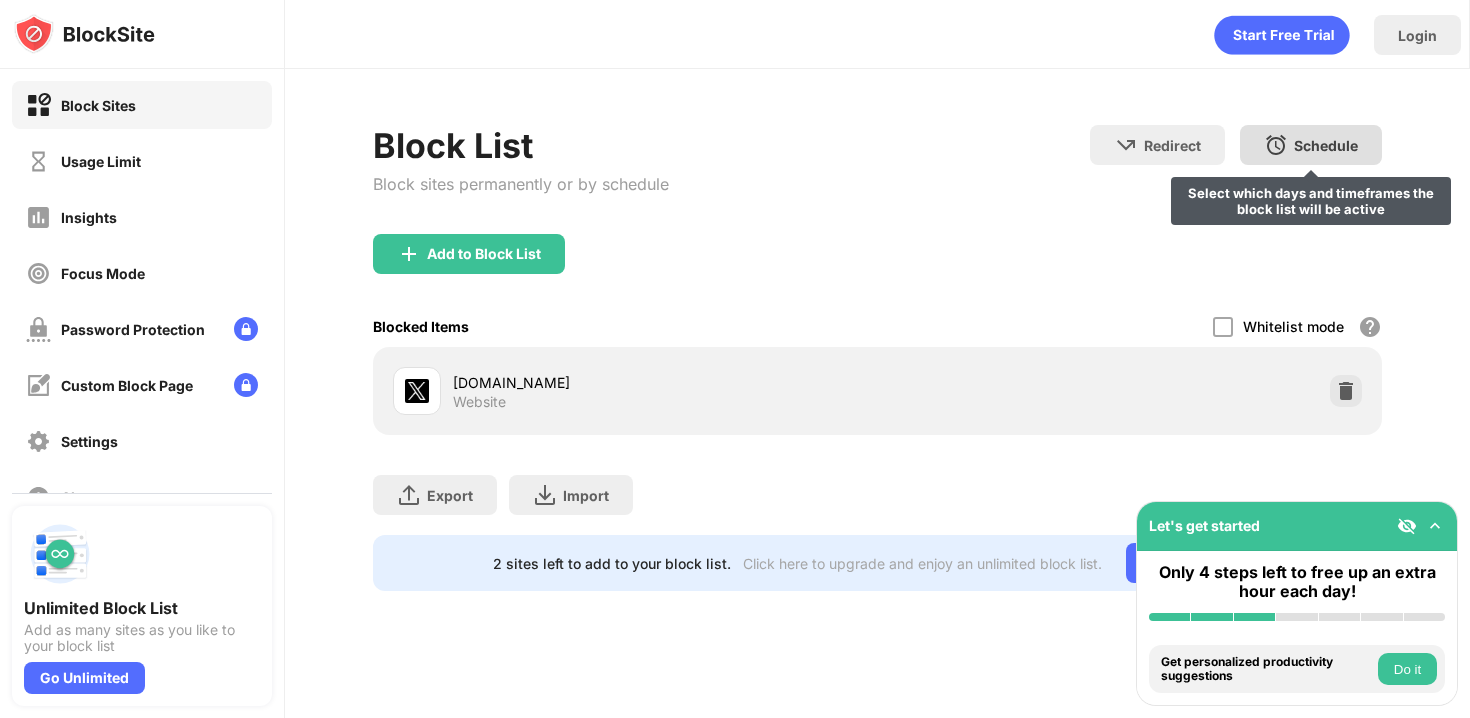 click on "Schedule Select which days and timeframes the block list will be active" at bounding box center (1311, 145) 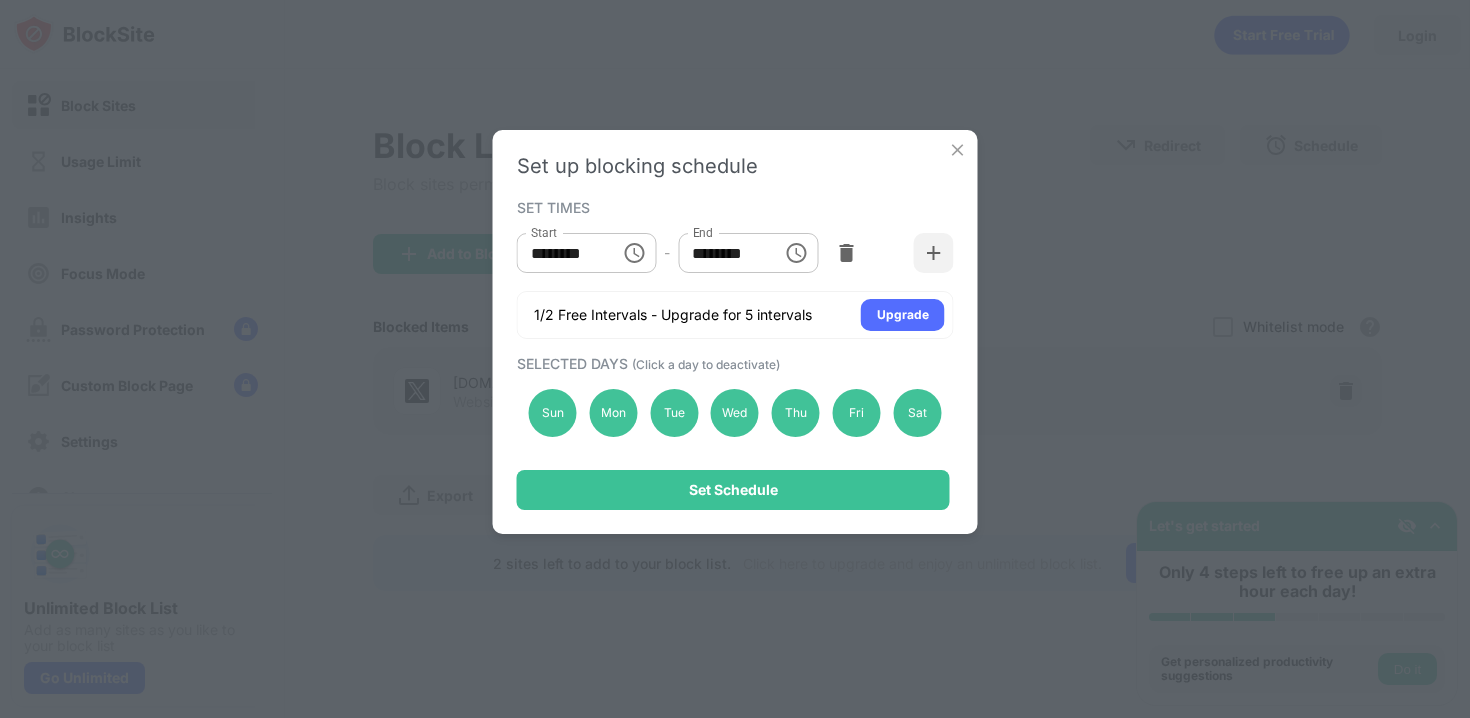 click 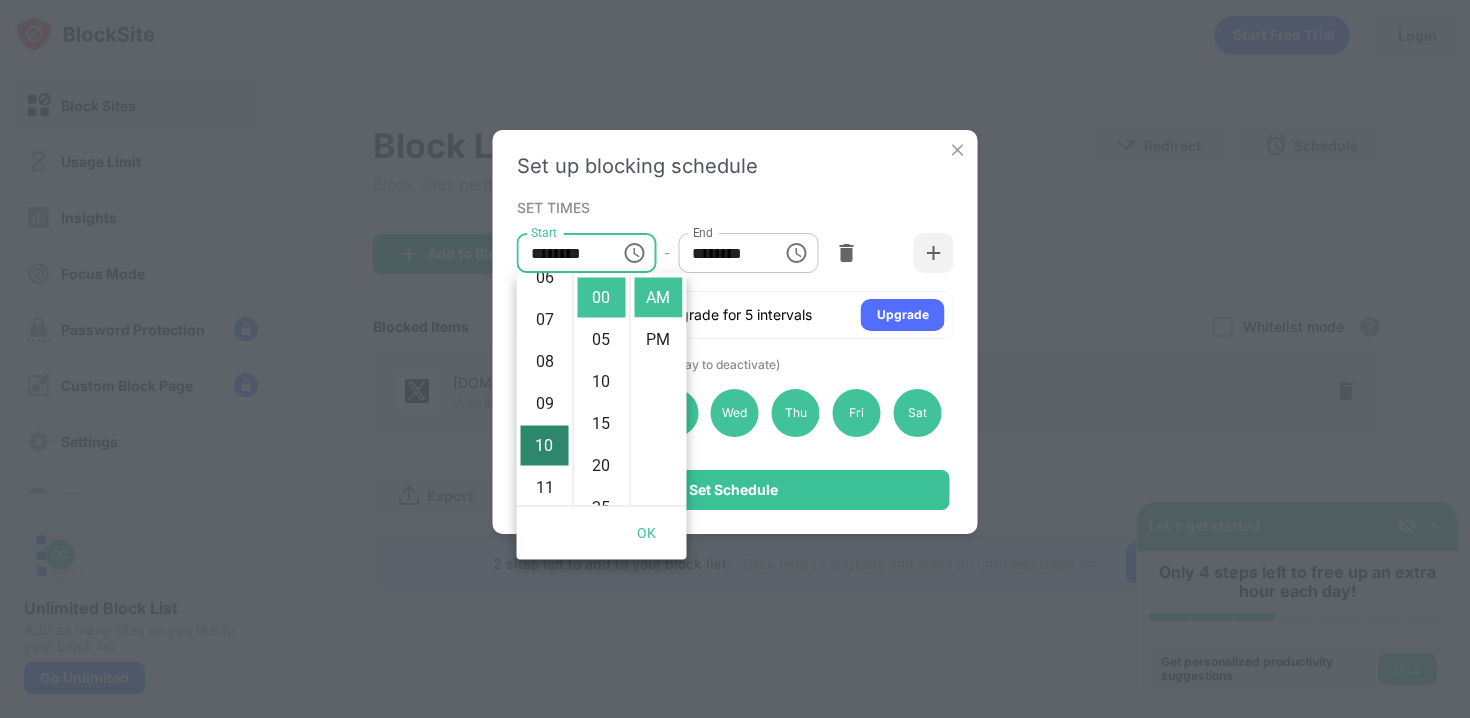 scroll, scrollTop: 252, scrollLeft: 0, axis: vertical 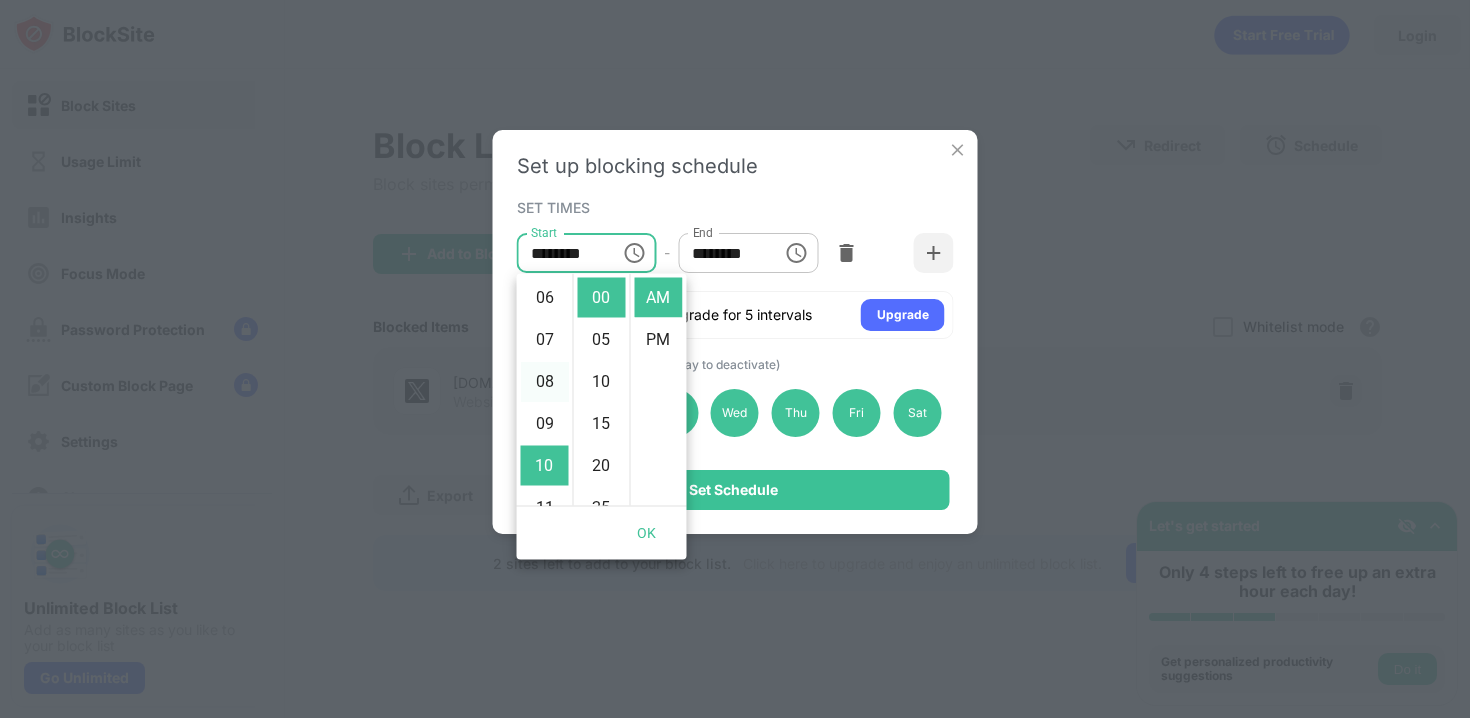 click on "08" at bounding box center (545, 382) 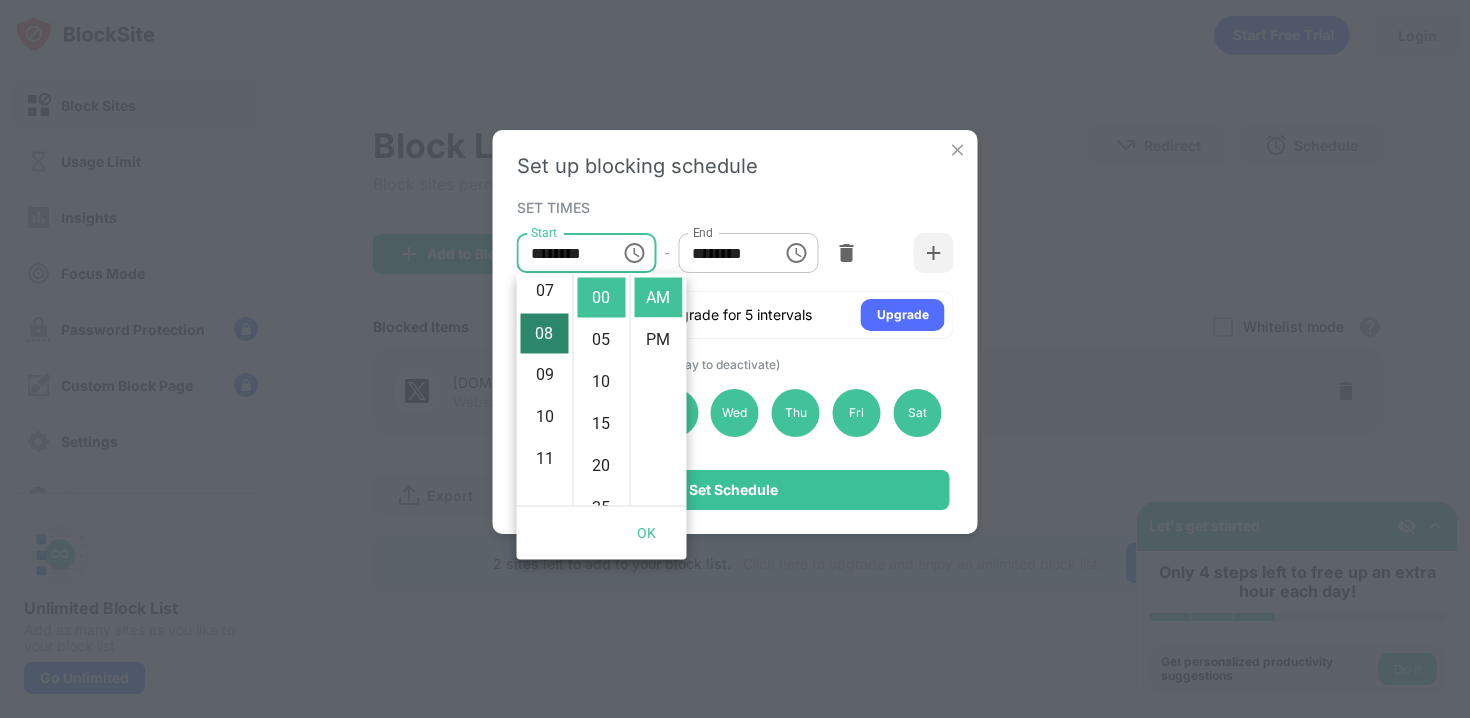 scroll, scrollTop: 336, scrollLeft: 0, axis: vertical 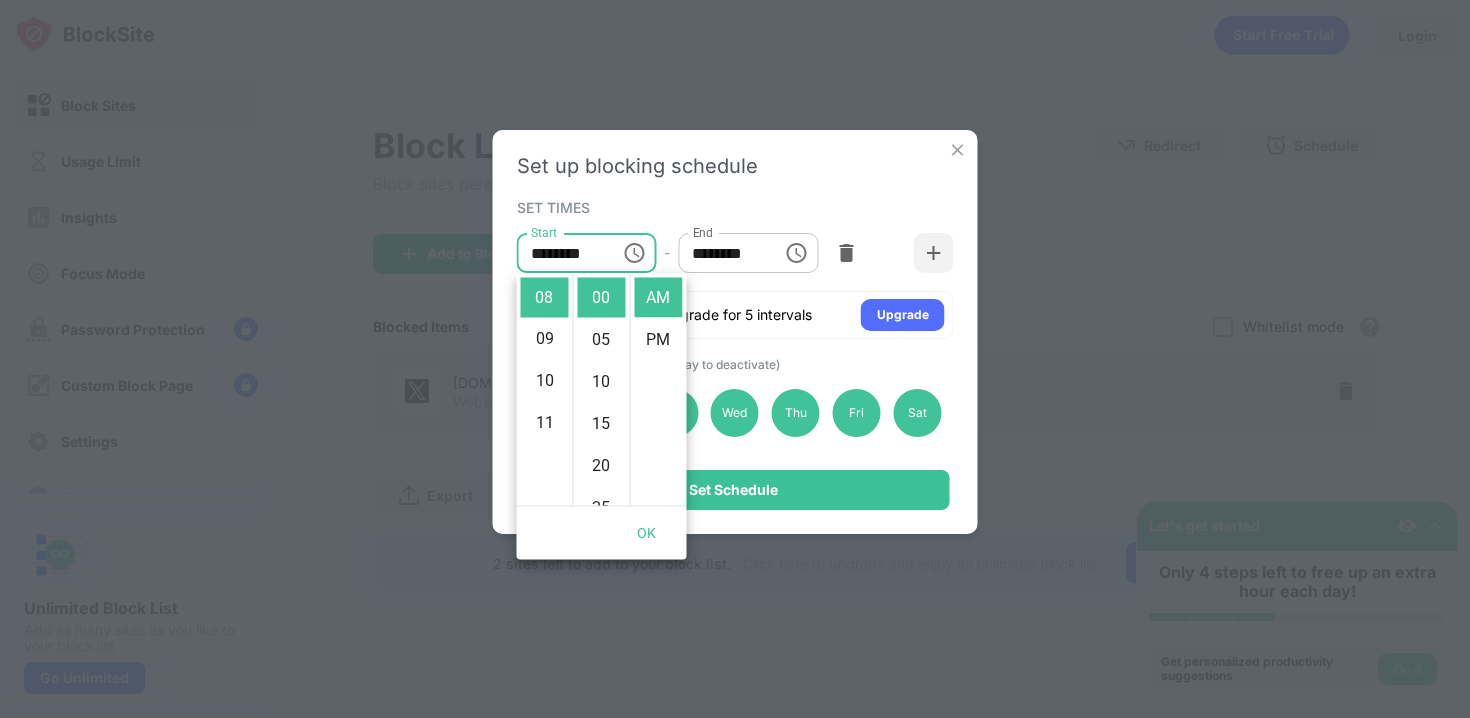 click 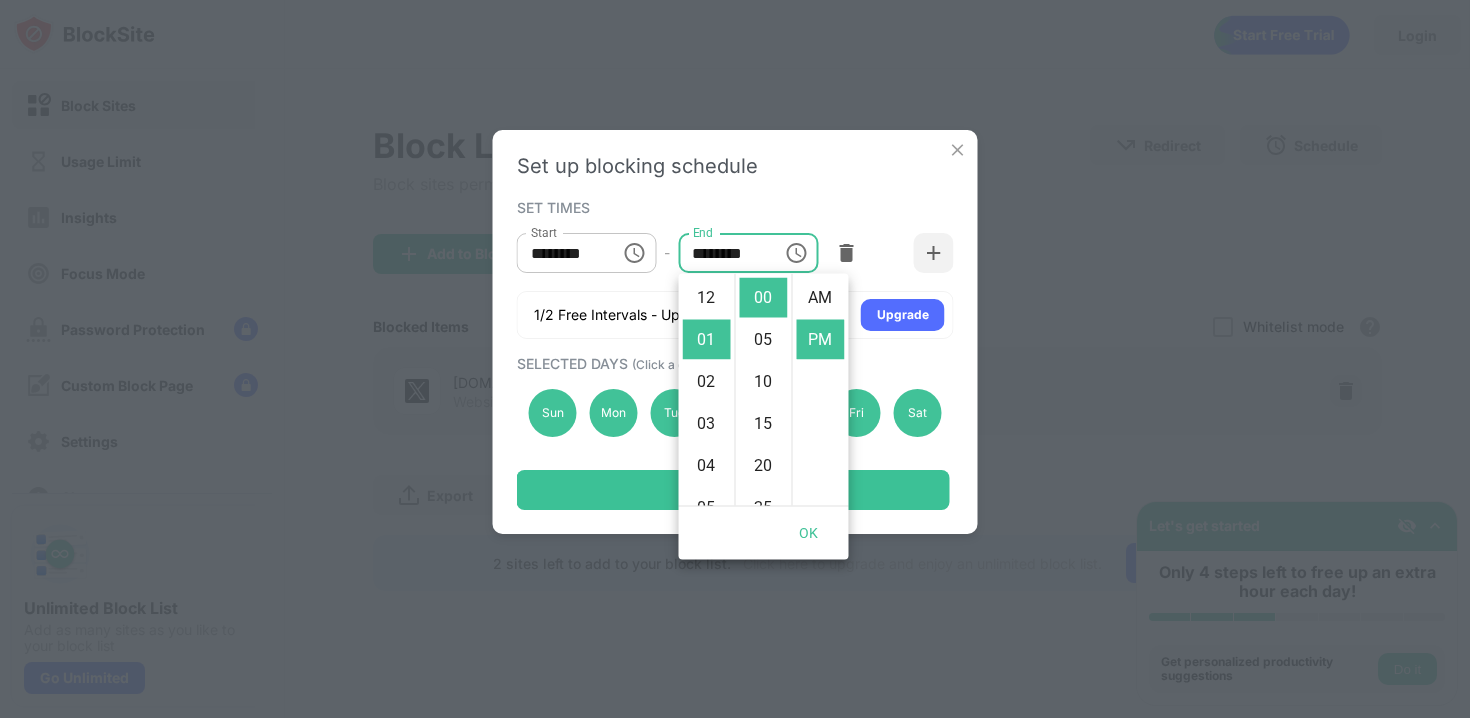 scroll, scrollTop: 42, scrollLeft: 0, axis: vertical 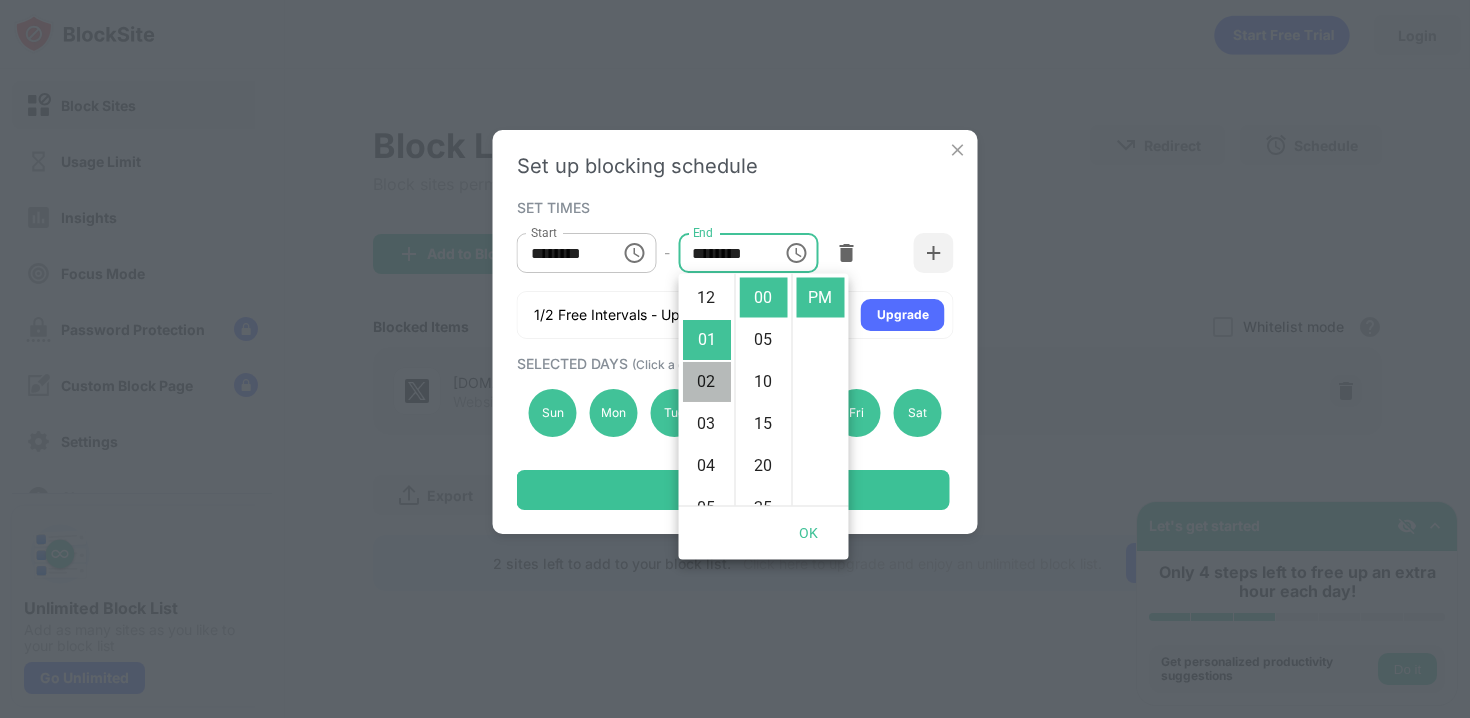 click on "02" at bounding box center [707, 382] 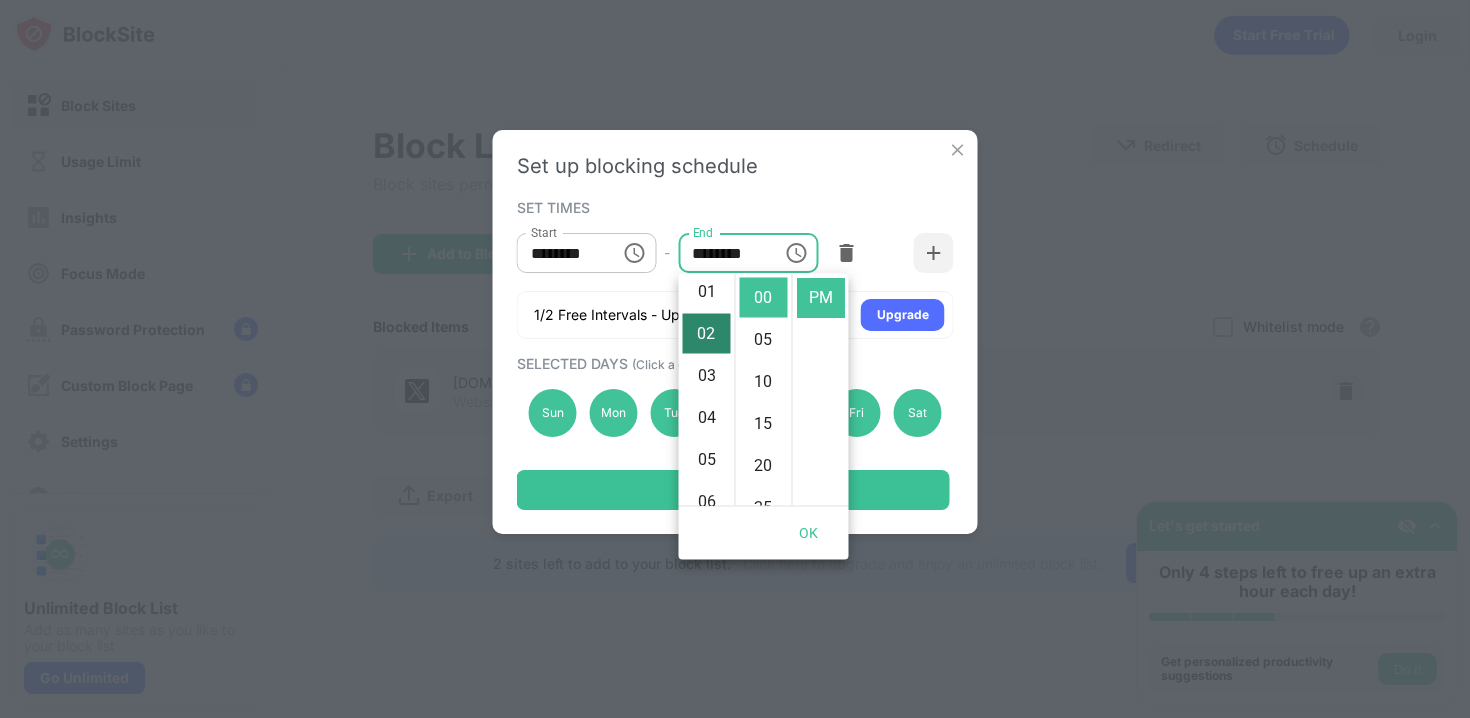 scroll, scrollTop: 84, scrollLeft: 0, axis: vertical 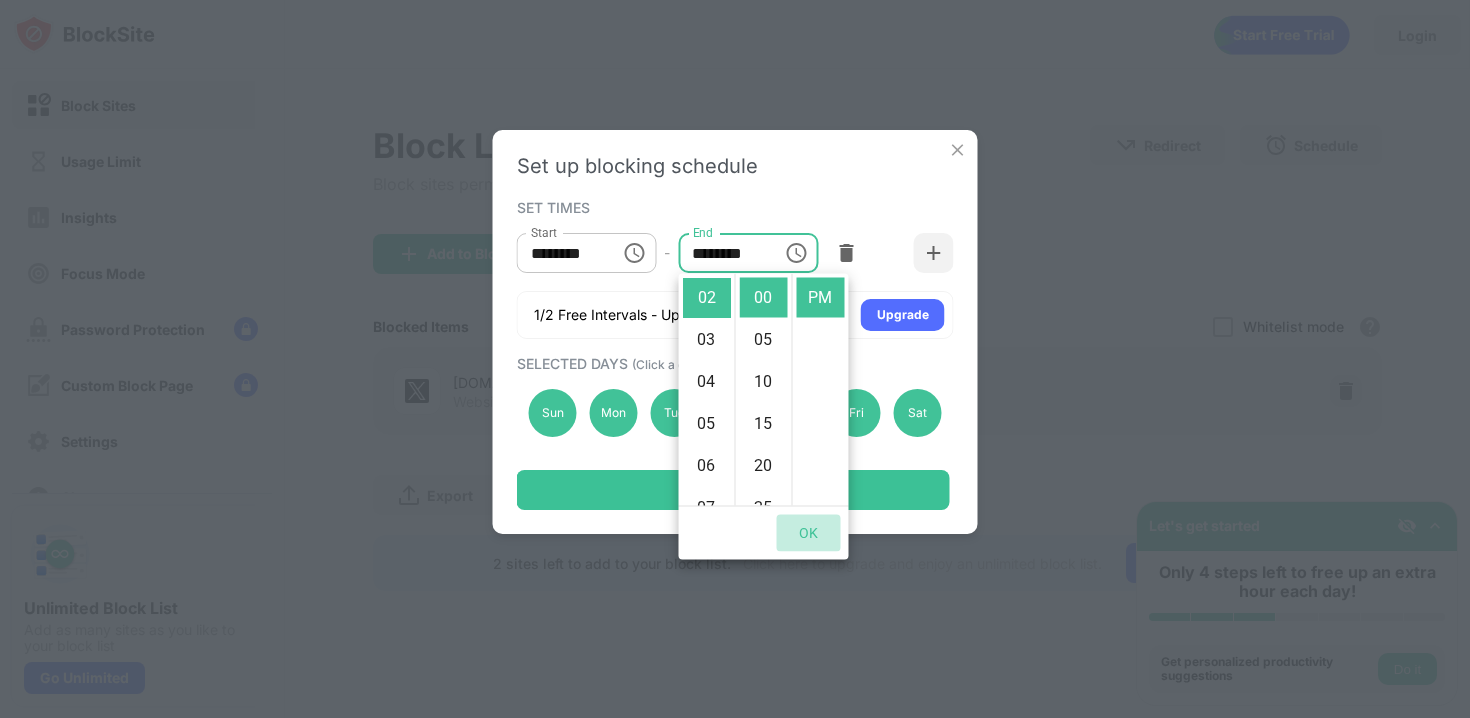 click on "OK" at bounding box center (809, 533) 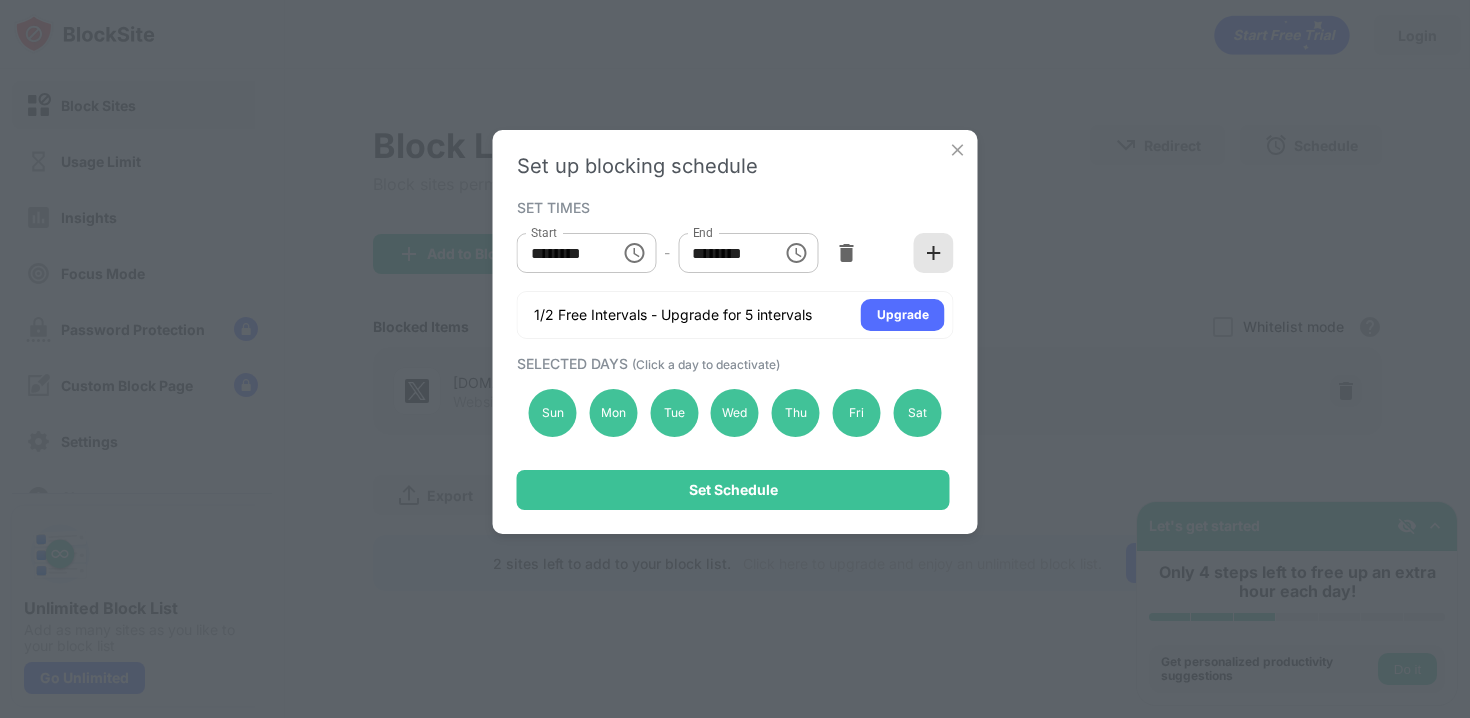 click on "Start ******** Start - End ******** End" at bounding box center [735, 253] 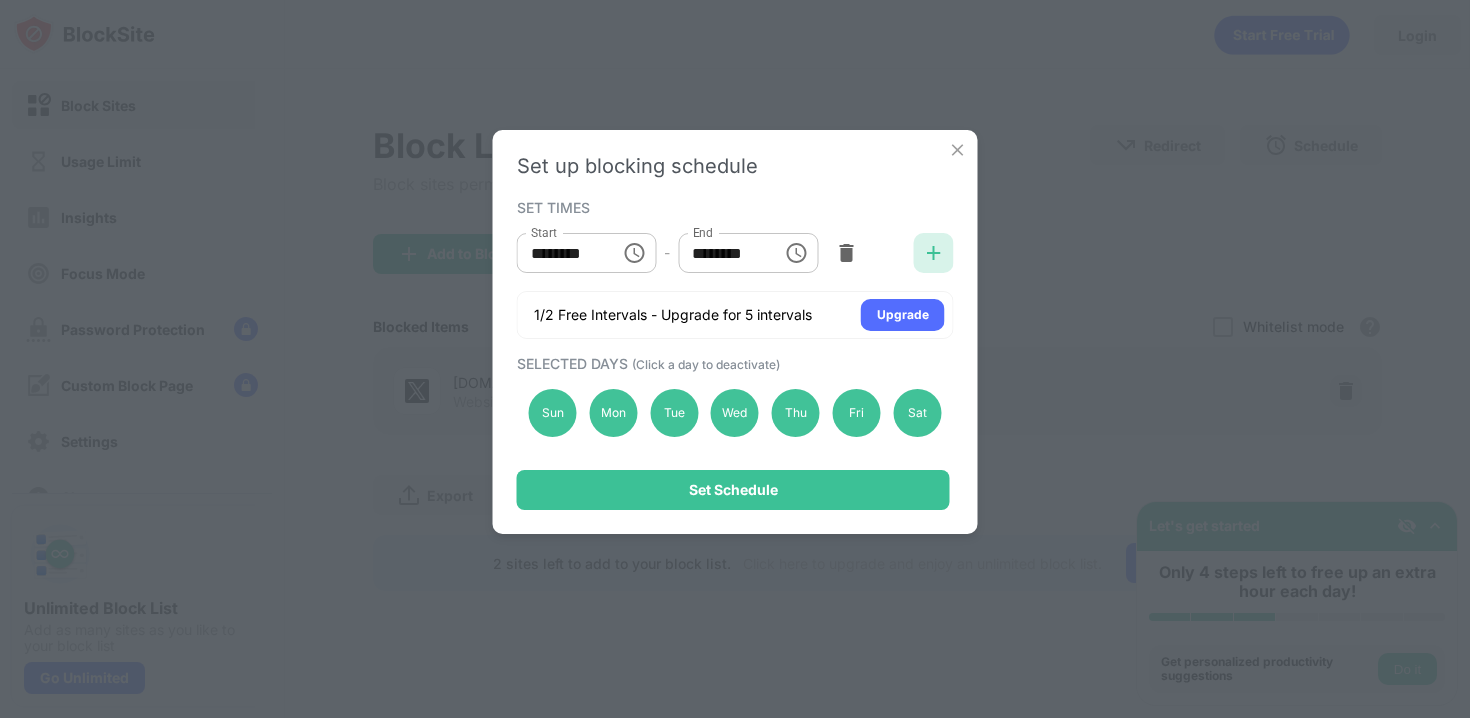 click at bounding box center [934, 253] 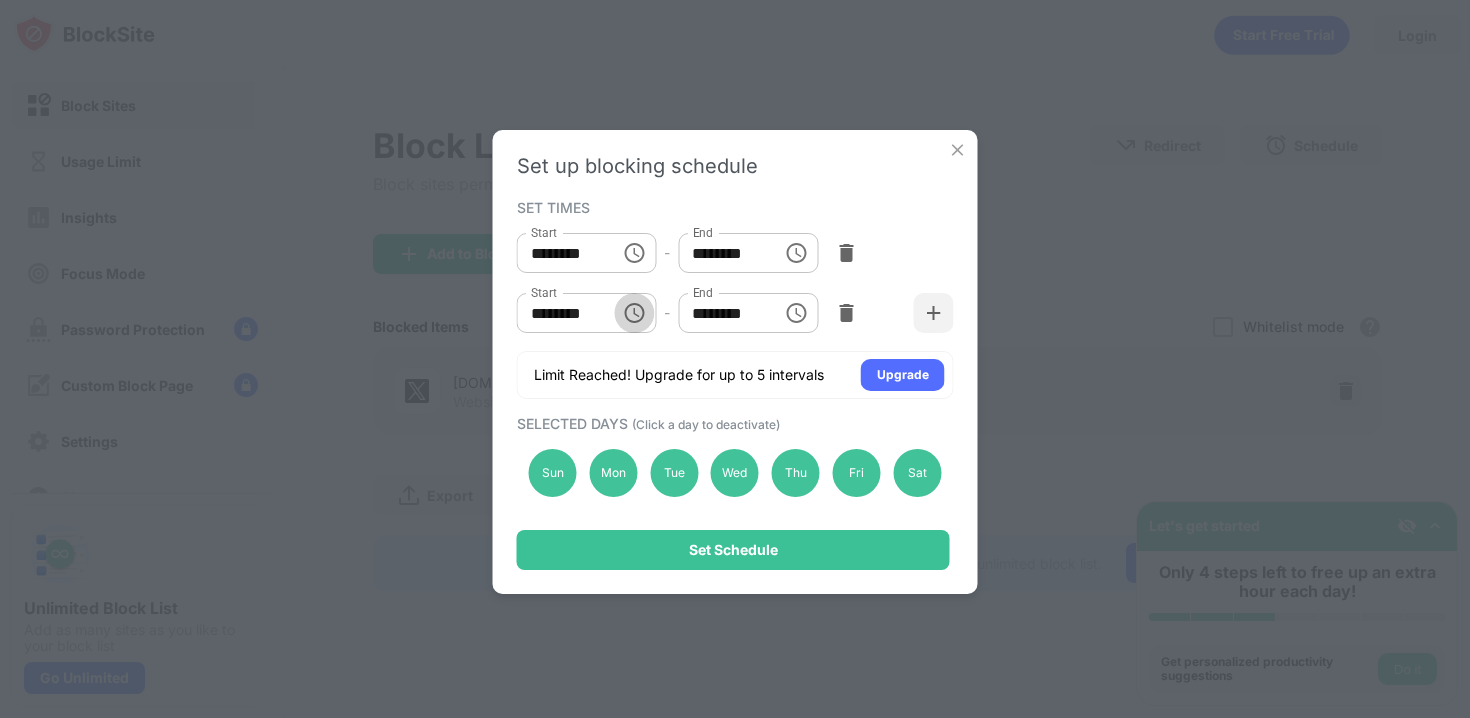 click 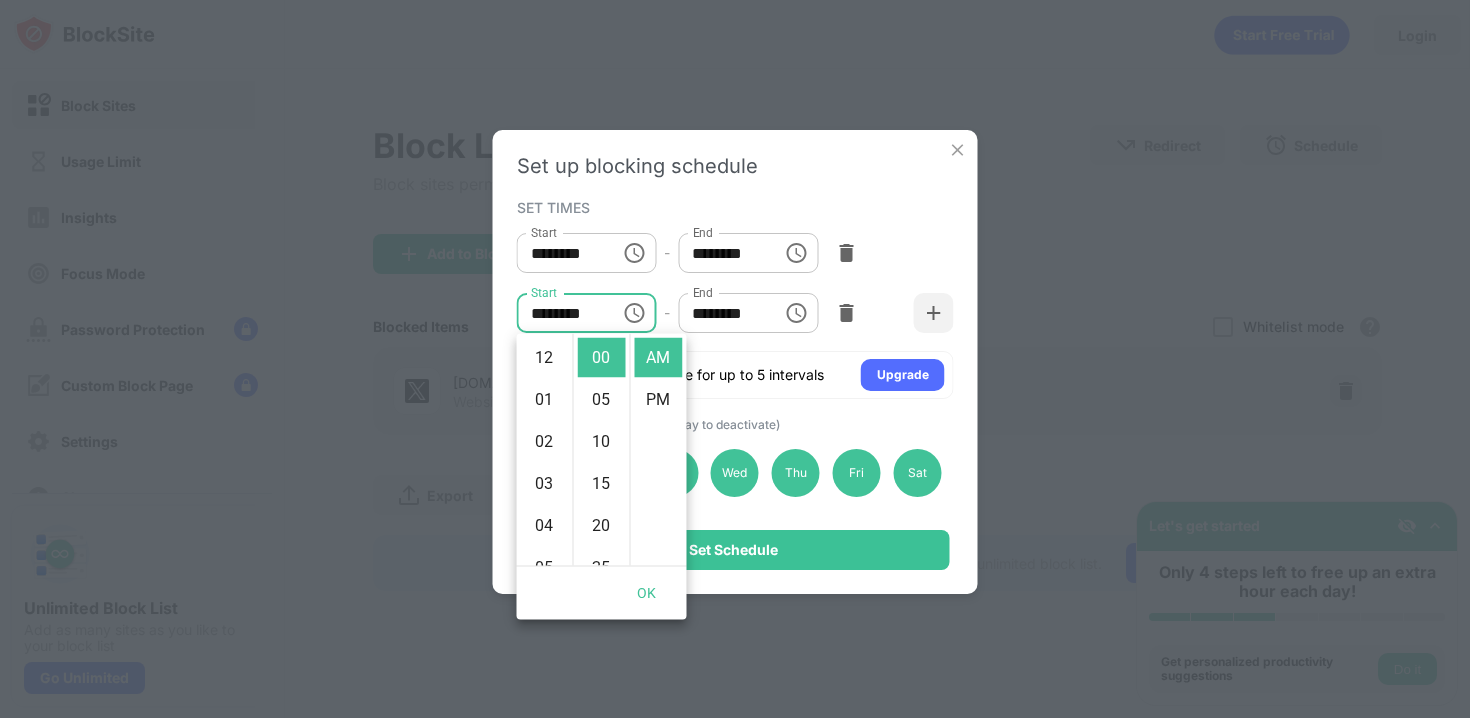 scroll, scrollTop: 420, scrollLeft: 0, axis: vertical 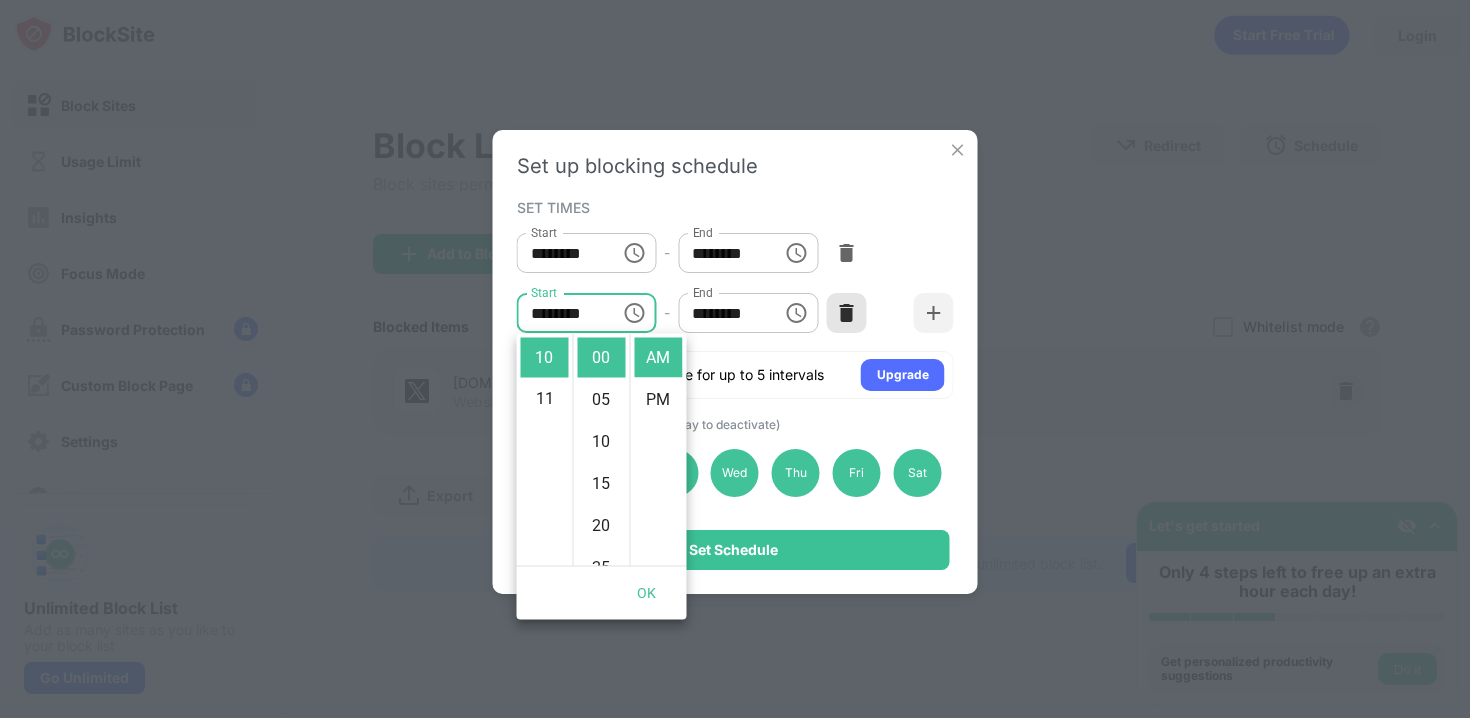 click at bounding box center (846, 313) 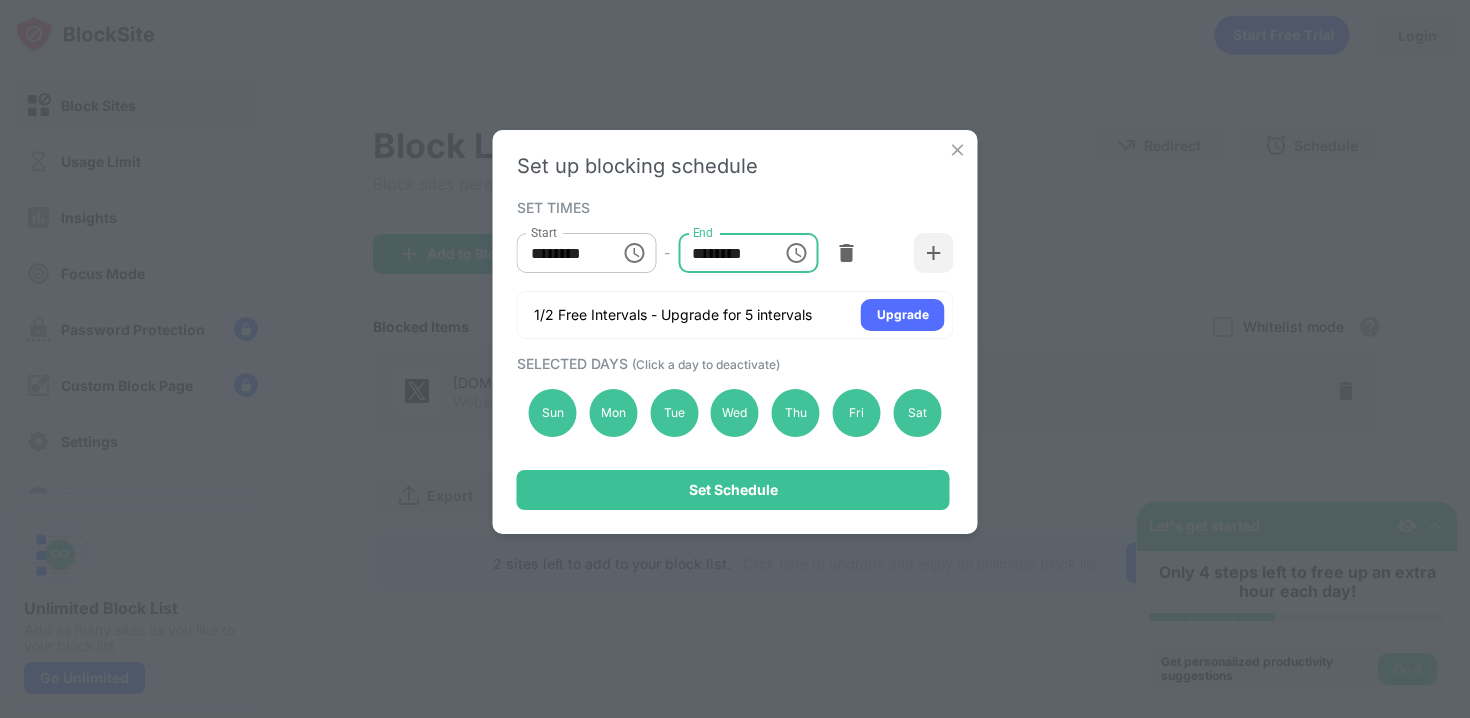 click on "********" at bounding box center (723, 253) 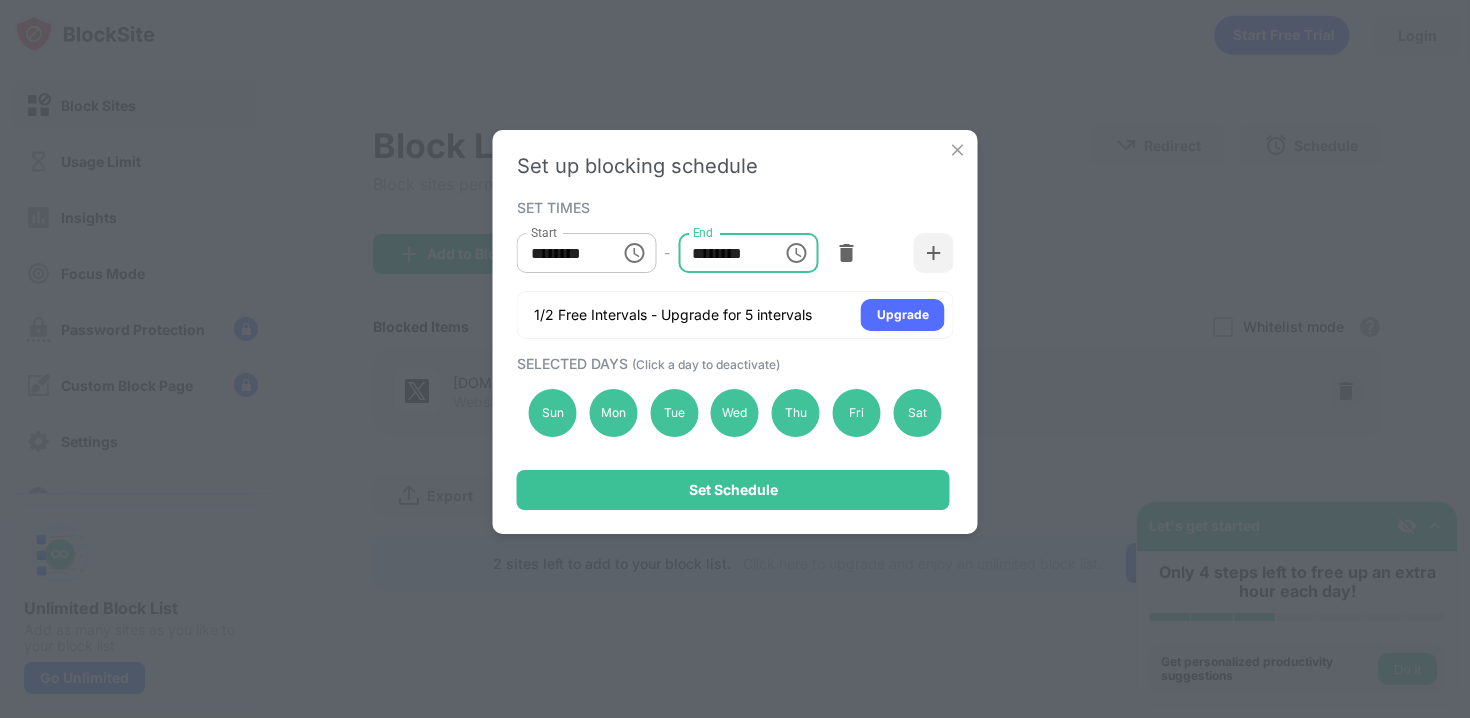 click 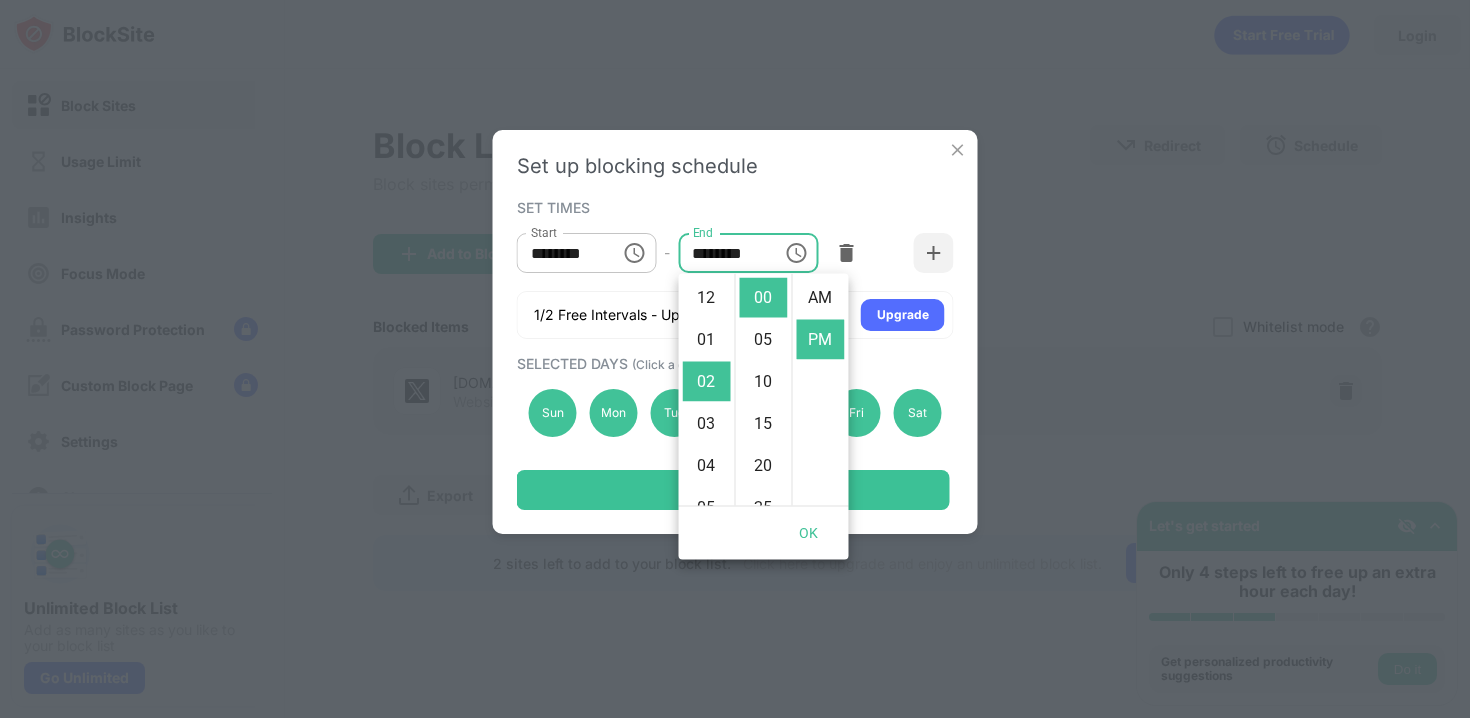 scroll, scrollTop: 84, scrollLeft: 0, axis: vertical 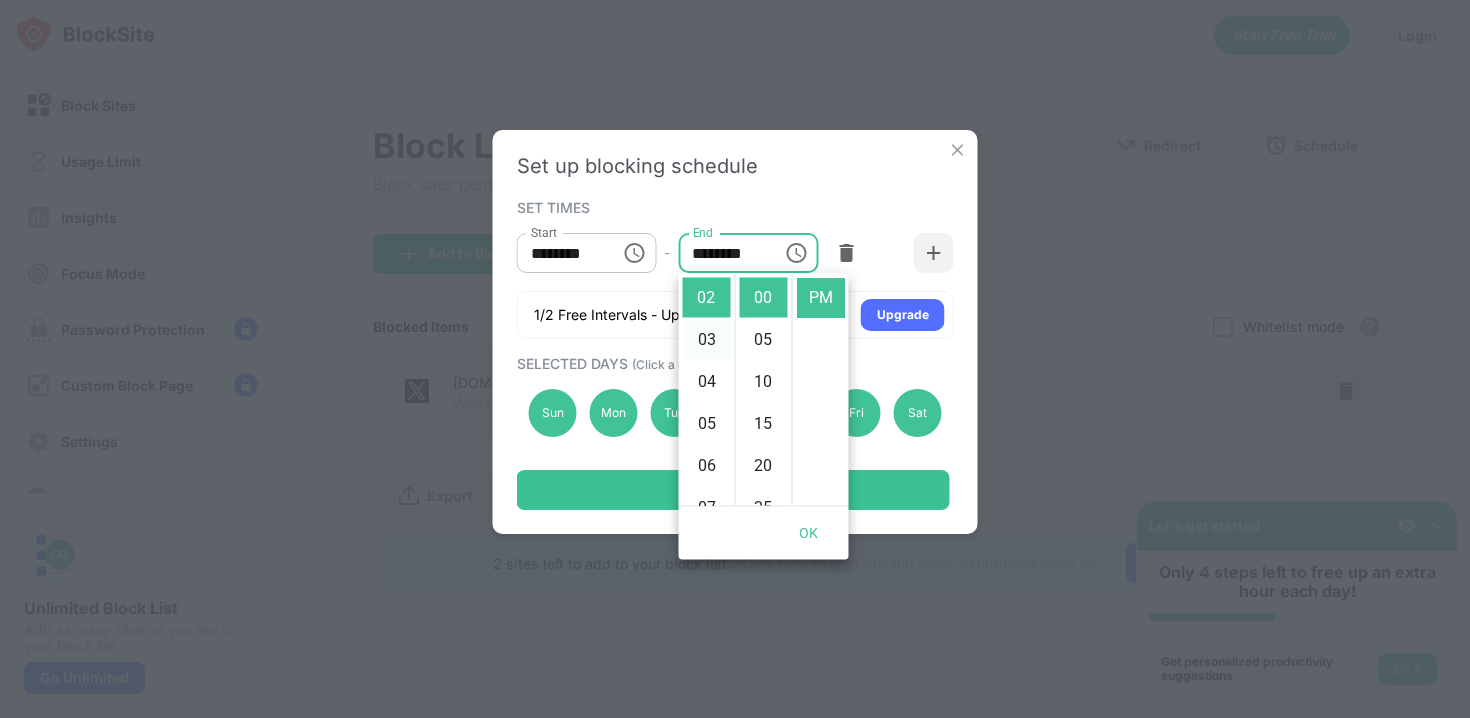 click on "03" at bounding box center (707, 340) 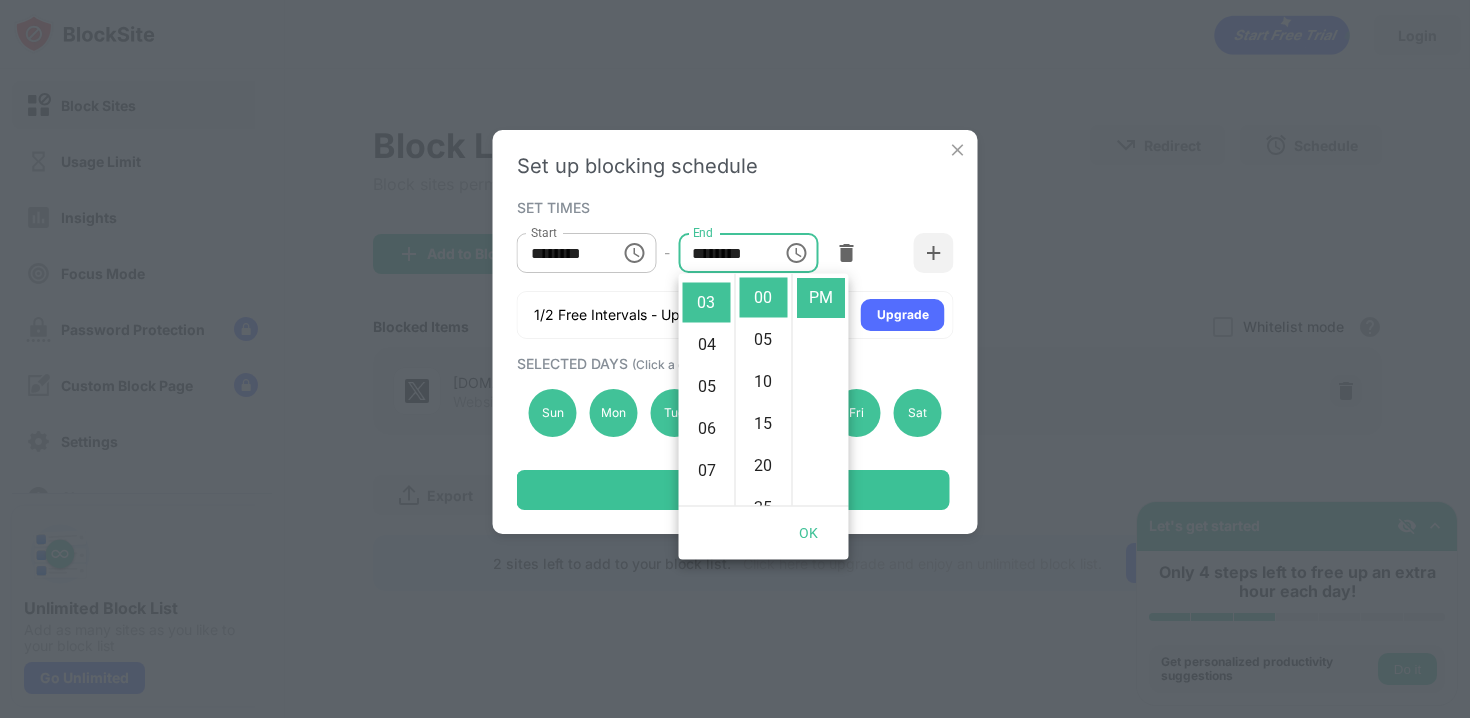 scroll, scrollTop: 126, scrollLeft: 0, axis: vertical 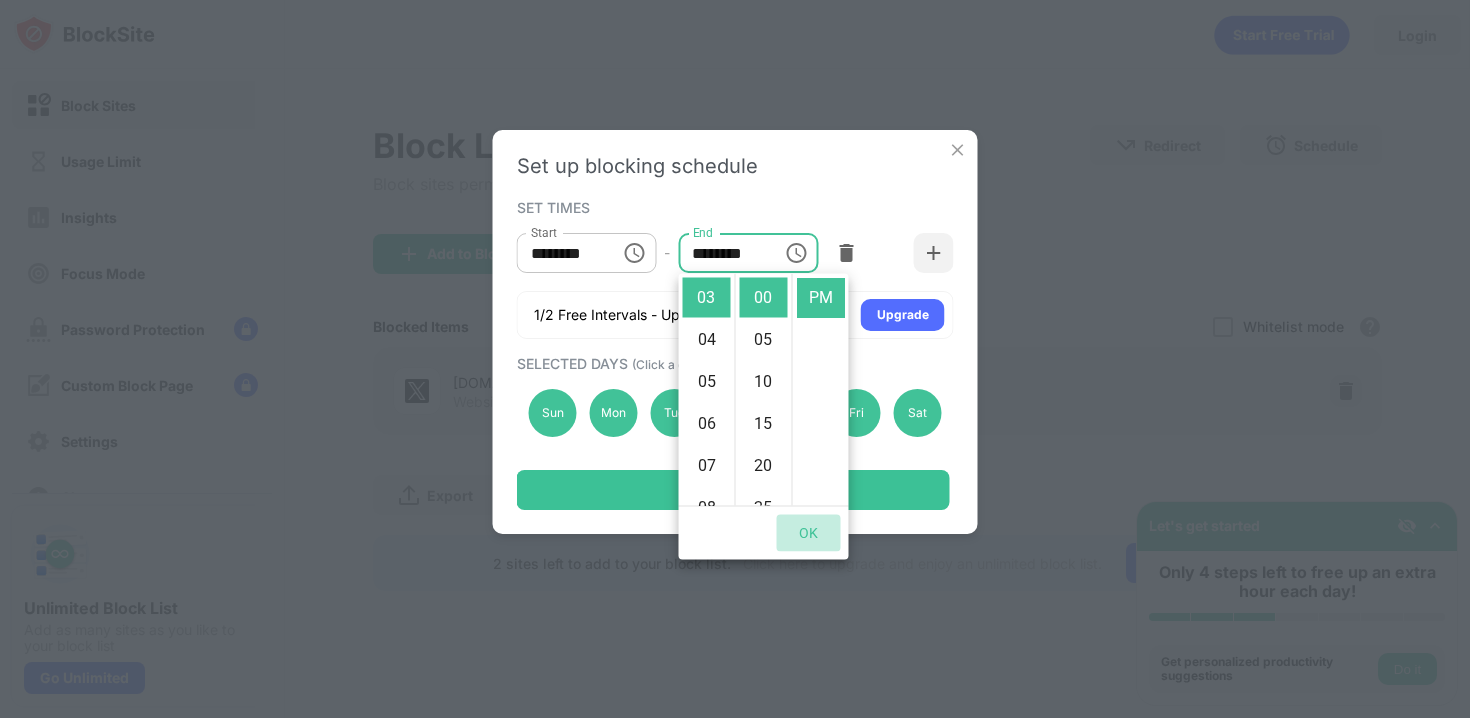 click on "OK" at bounding box center [809, 533] 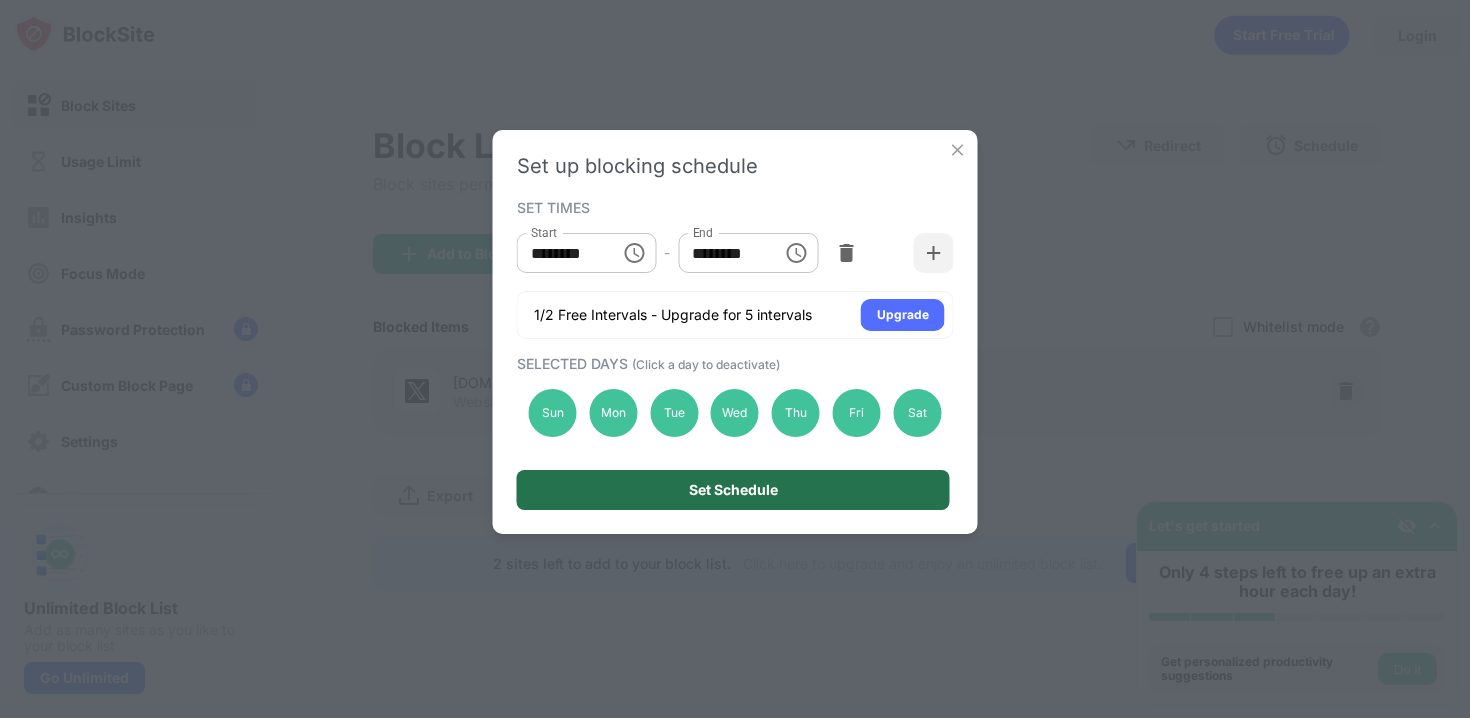 click on "Set Schedule" at bounding box center [733, 490] 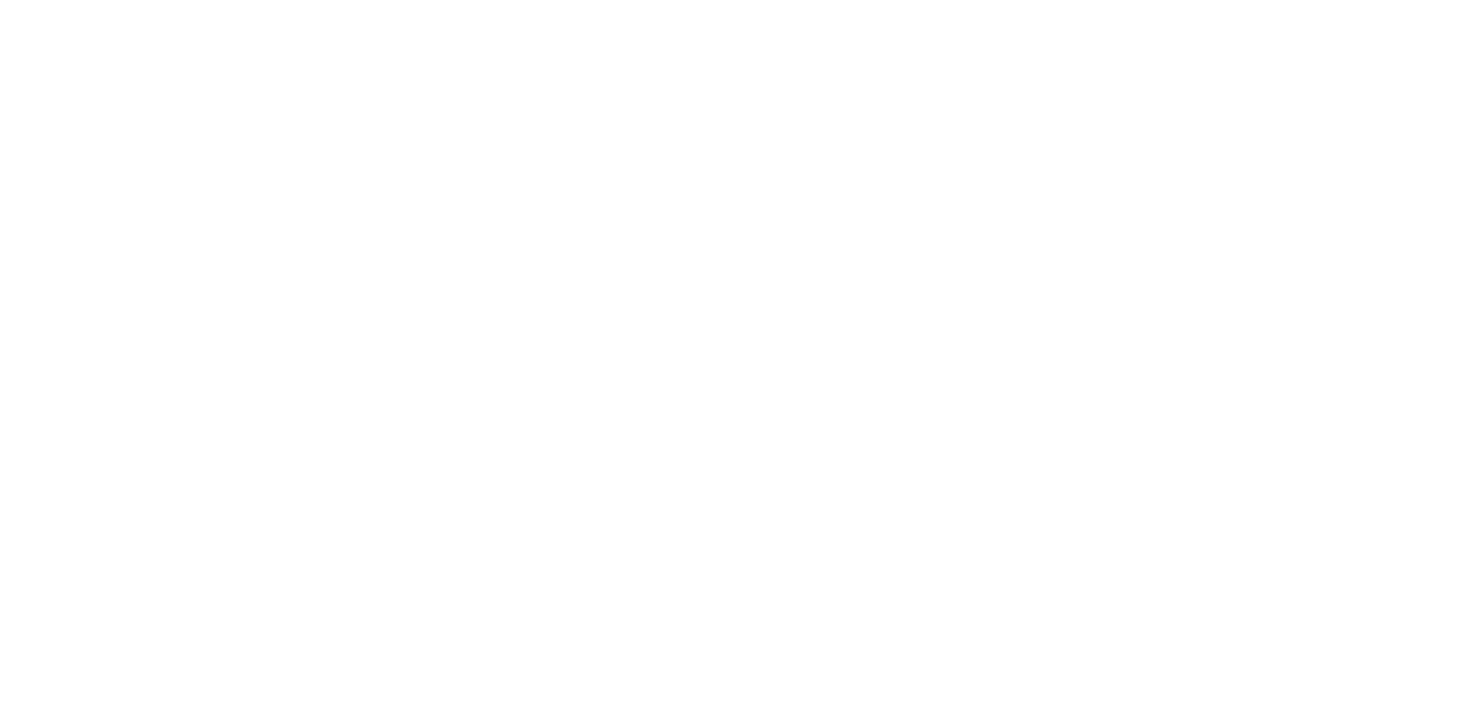 scroll, scrollTop: 0, scrollLeft: 0, axis: both 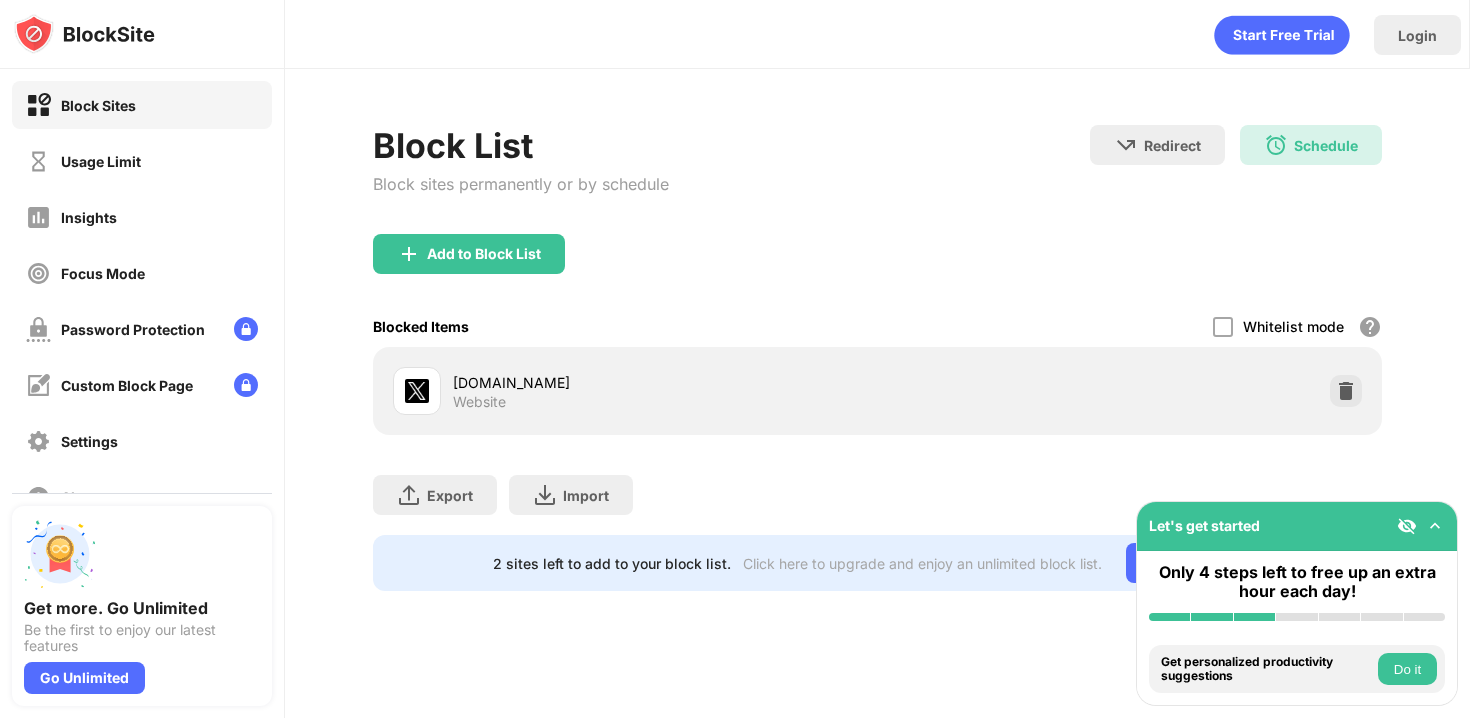 click on "Add to Block List" at bounding box center [877, 270] 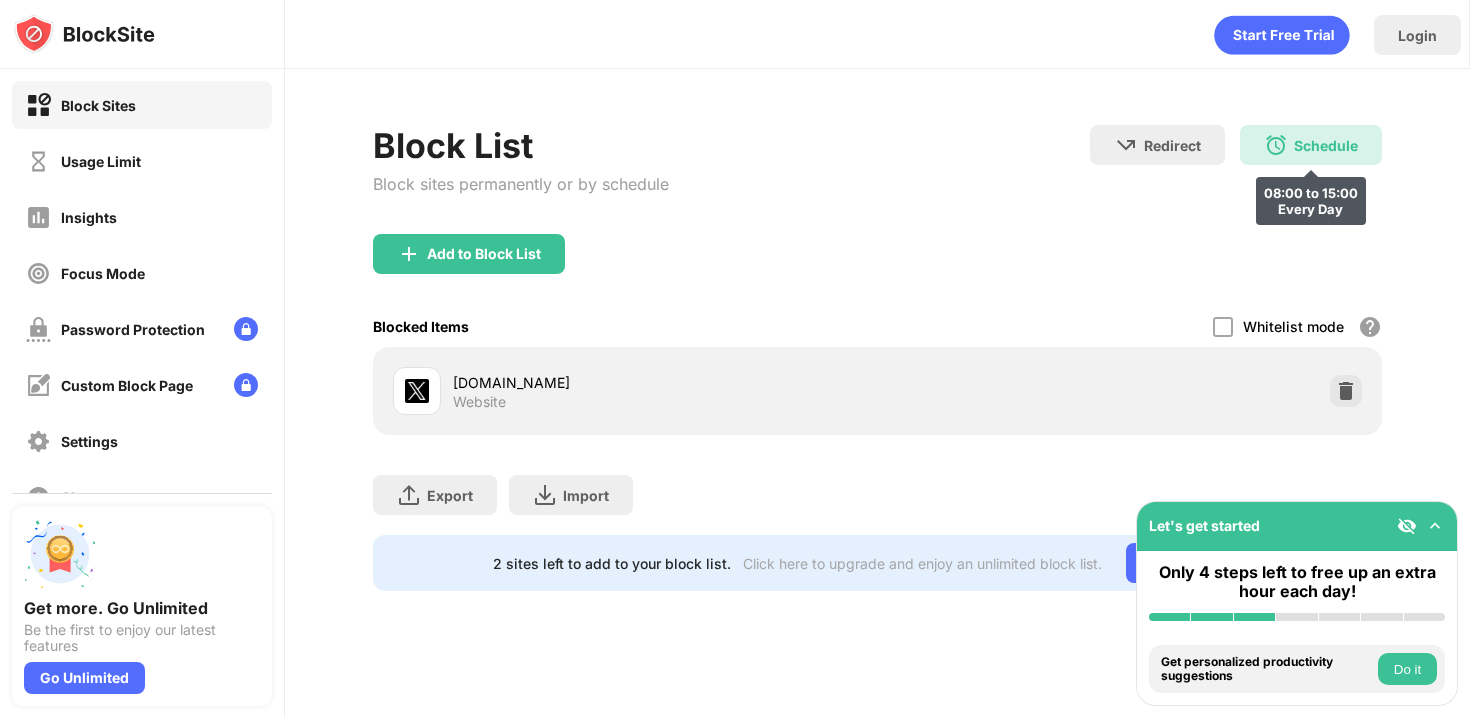 click on "Schedule" at bounding box center [1326, 145] 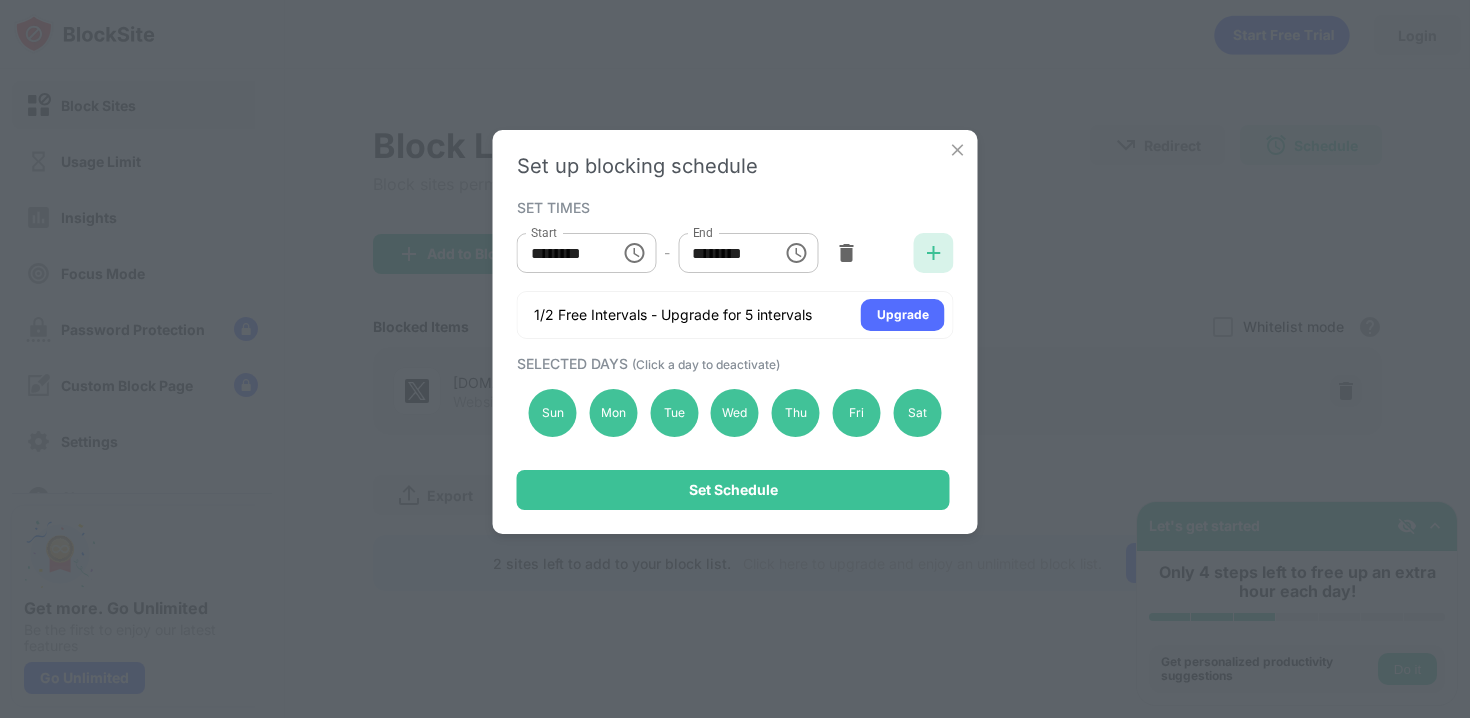 click at bounding box center [934, 253] 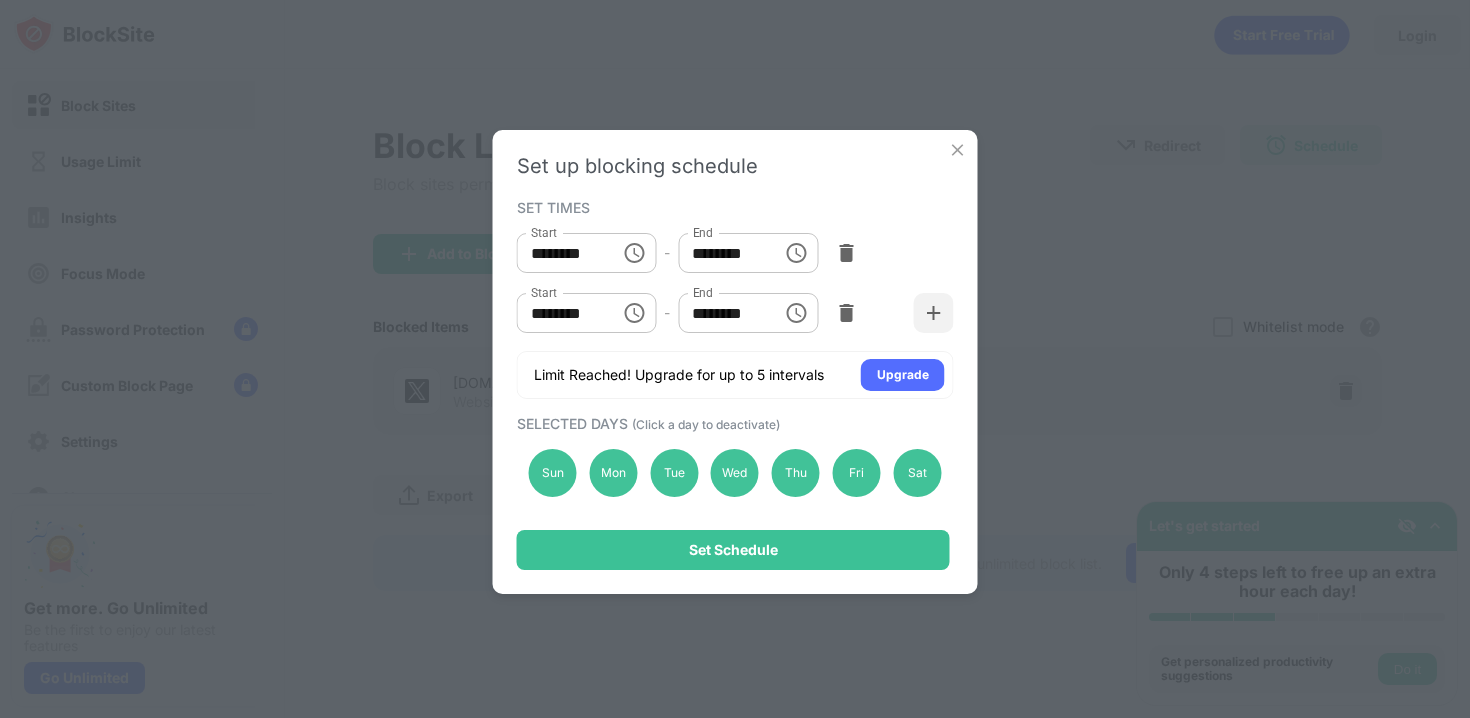 click 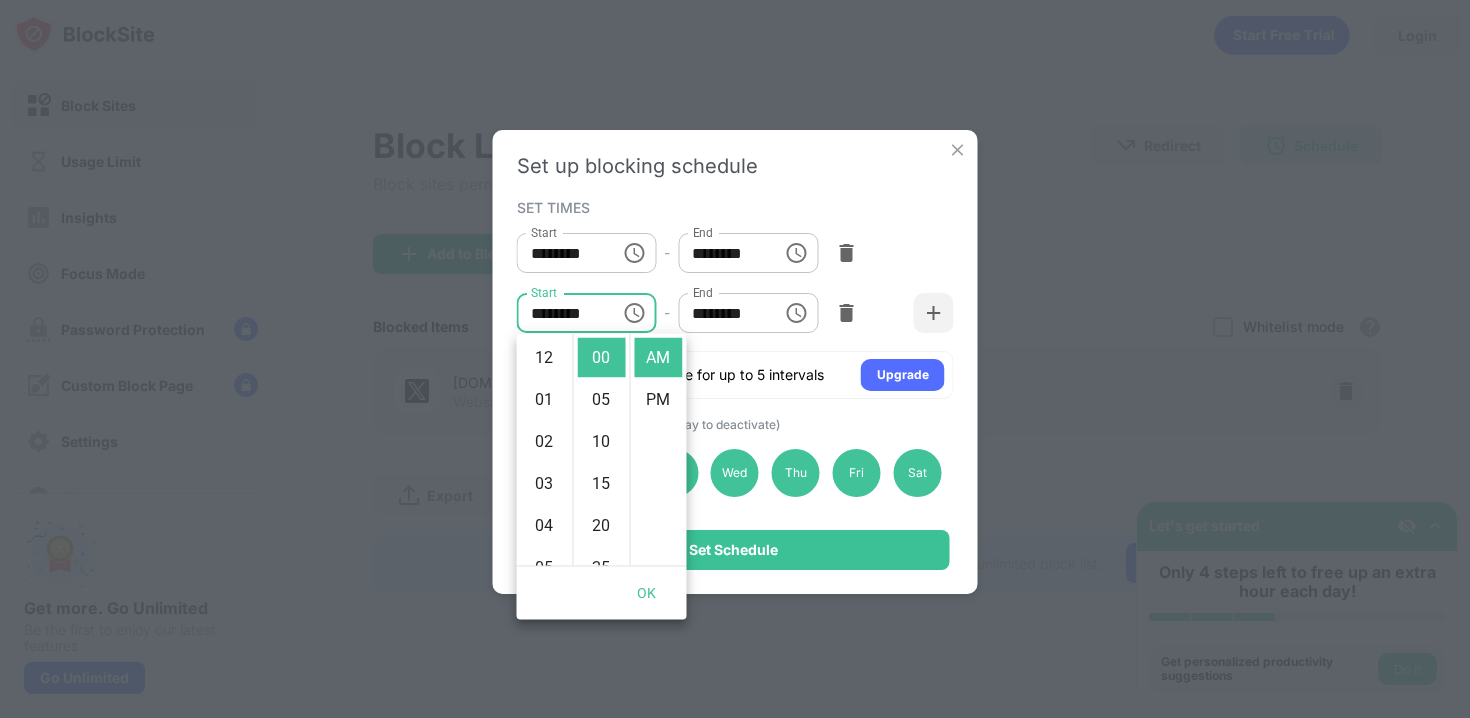 scroll, scrollTop: 420, scrollLeft: 0, axis: vertical 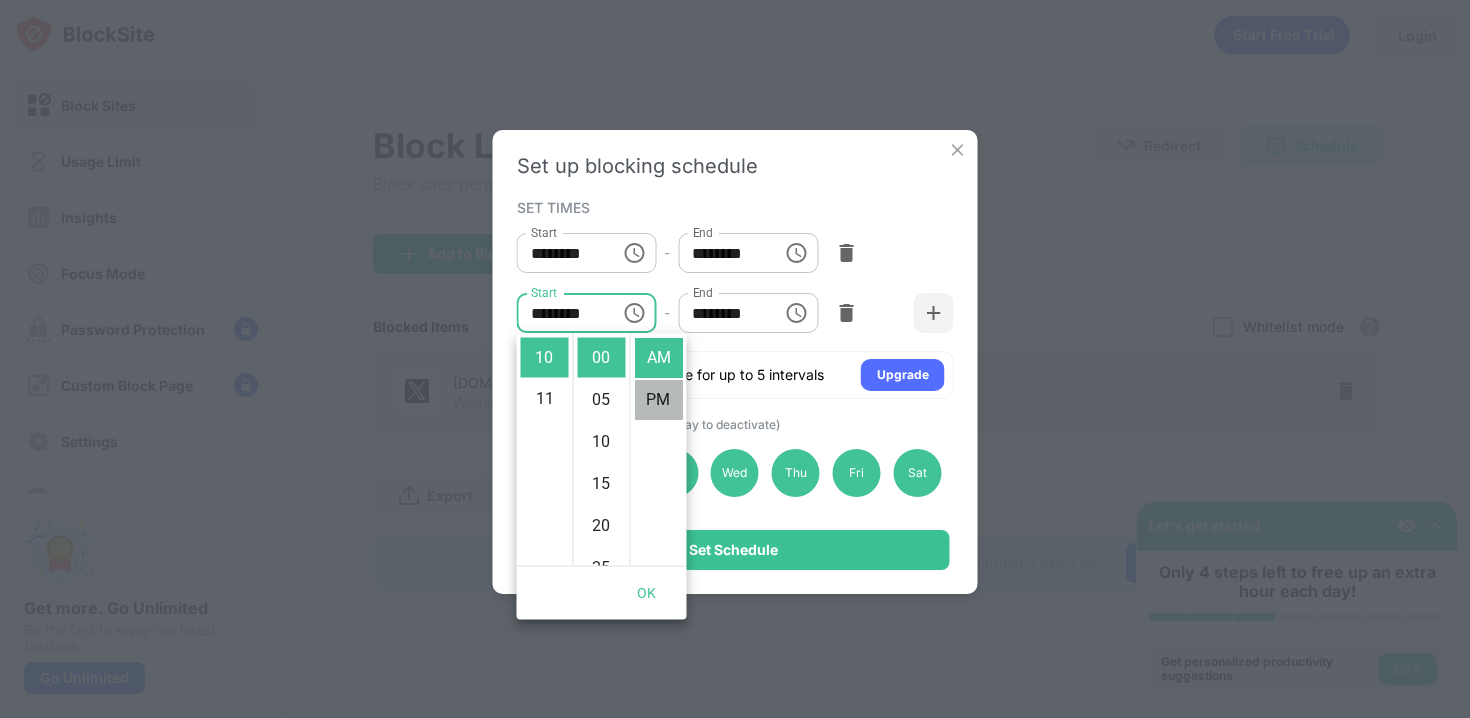 click on "PM" at bounding box center [659, 400] 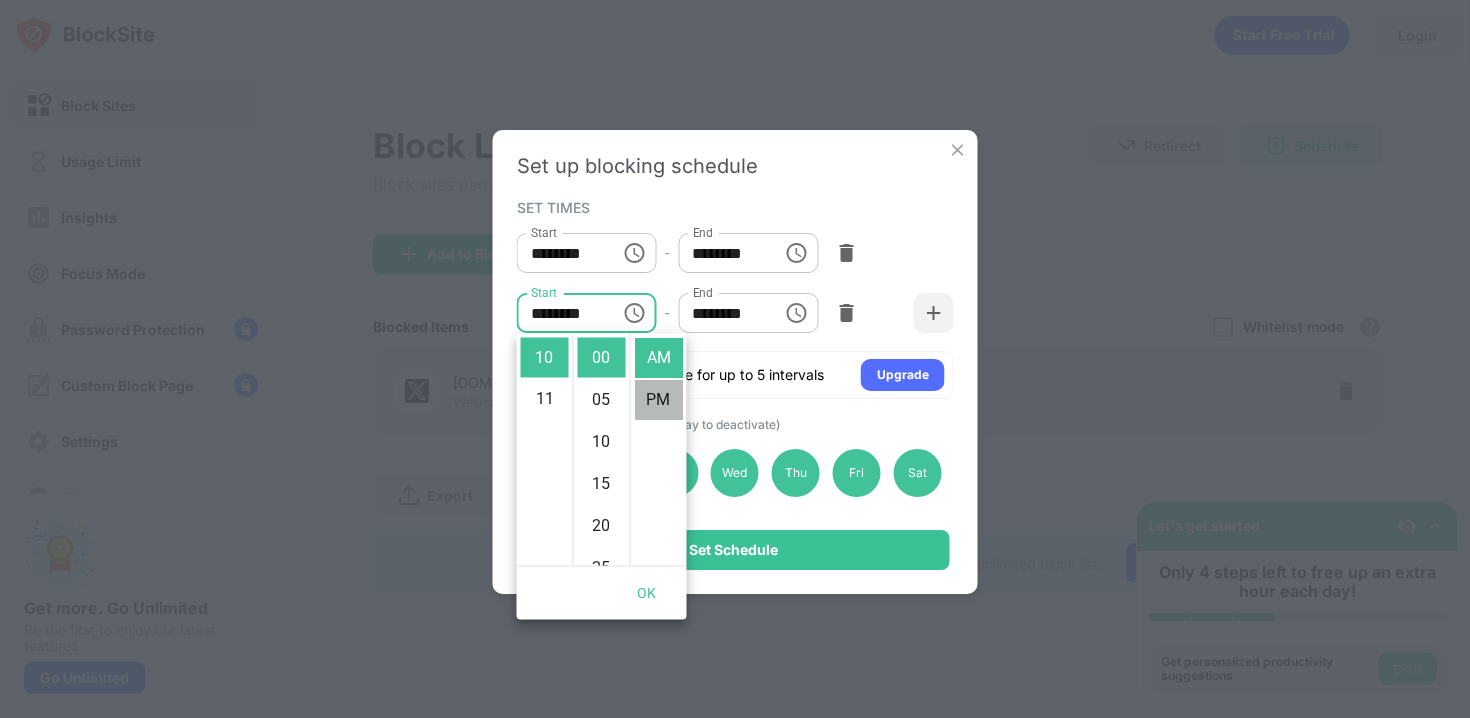 type on "********" 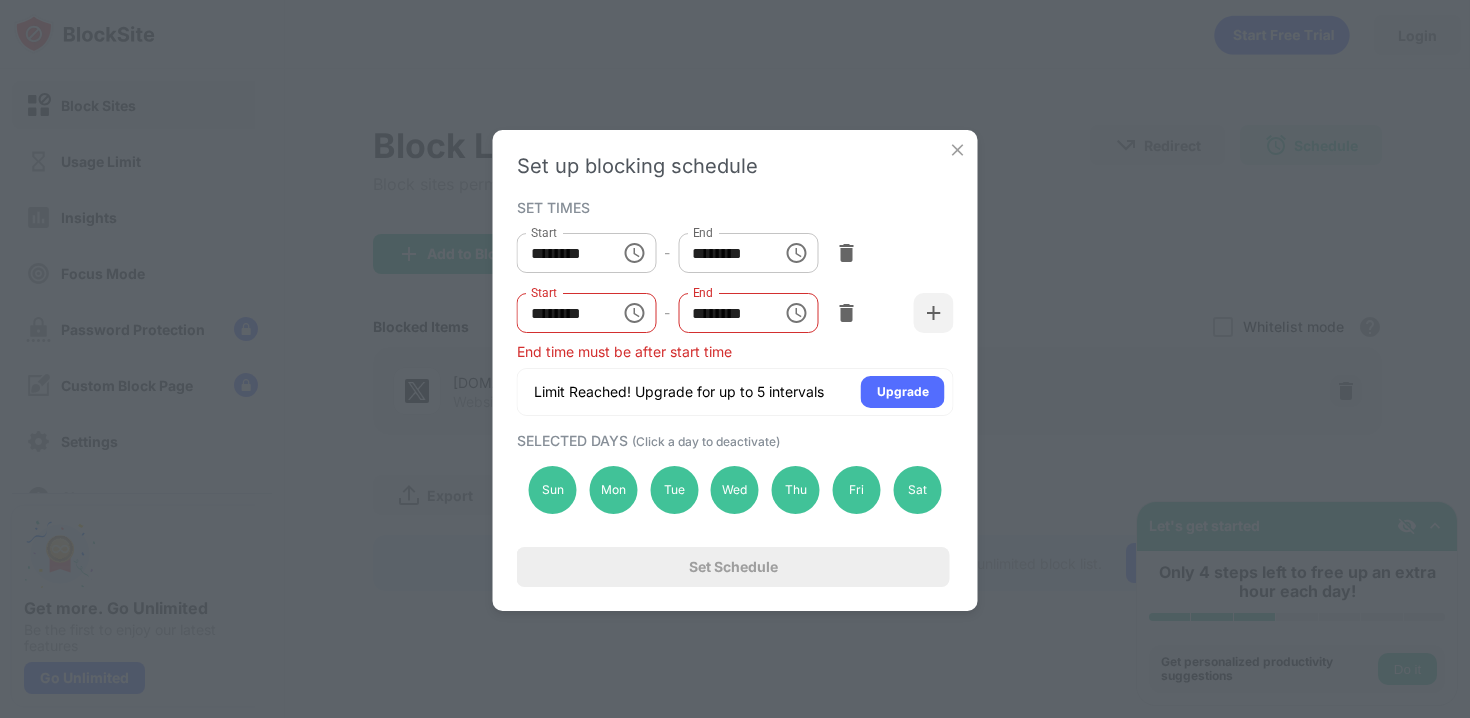 scroll, scrollTop: 42, scrollLeft: 0, axis: vertical 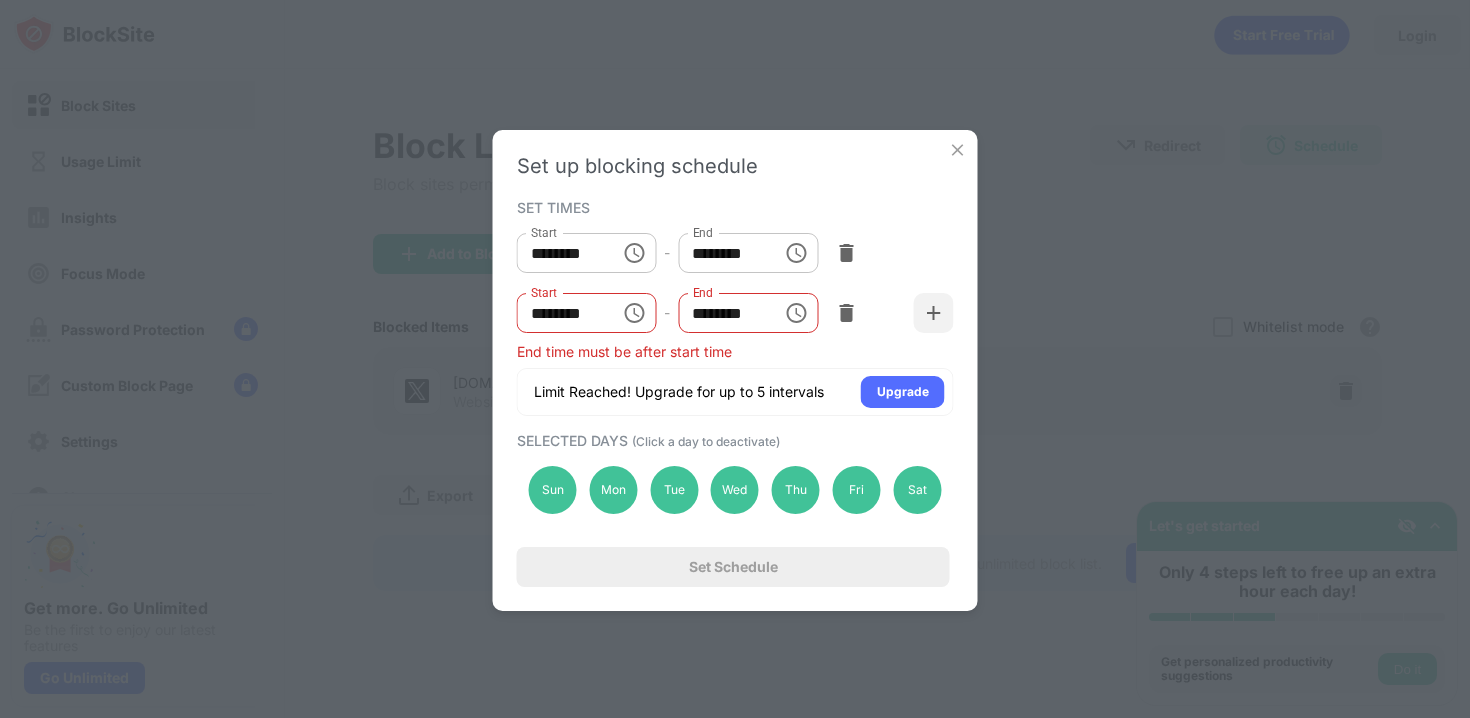 click 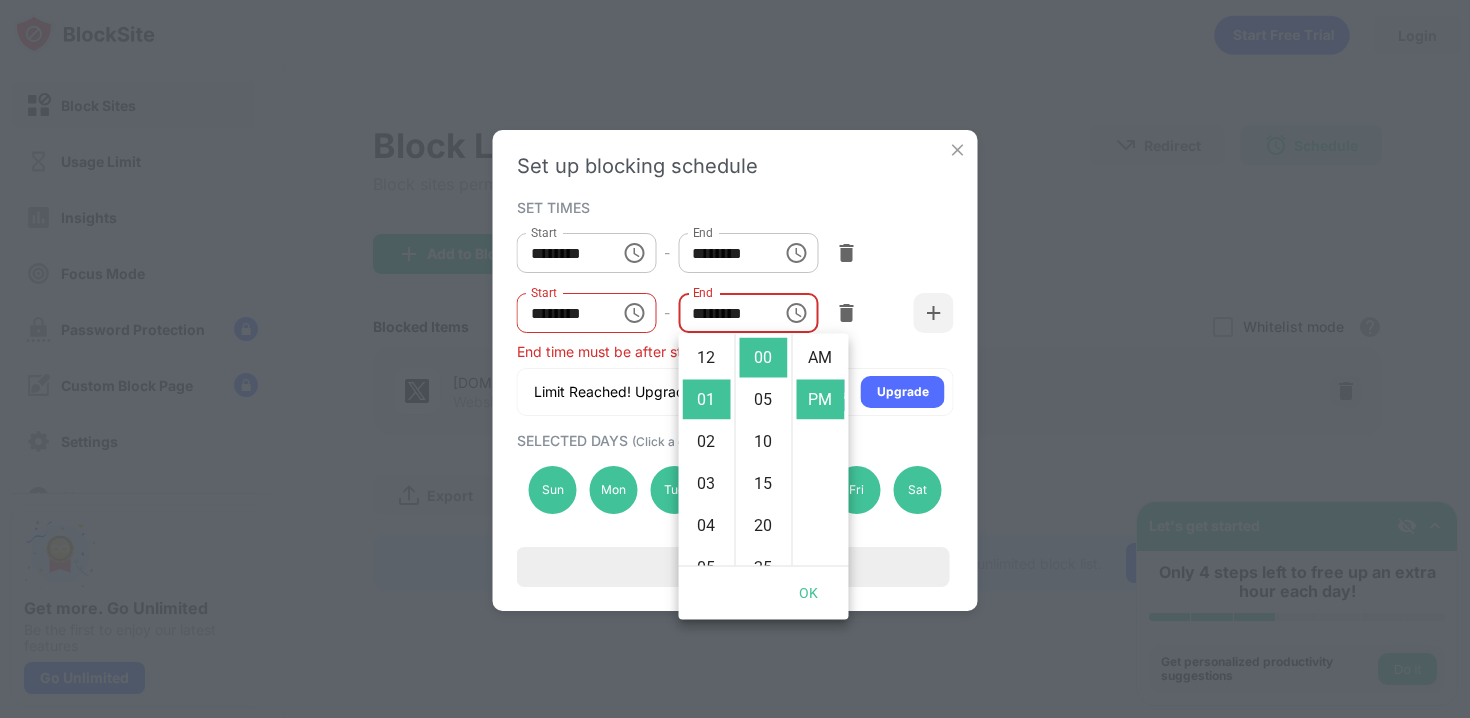 scroll, scrollTop: 42, scrollLeft: 0, axis: vertical 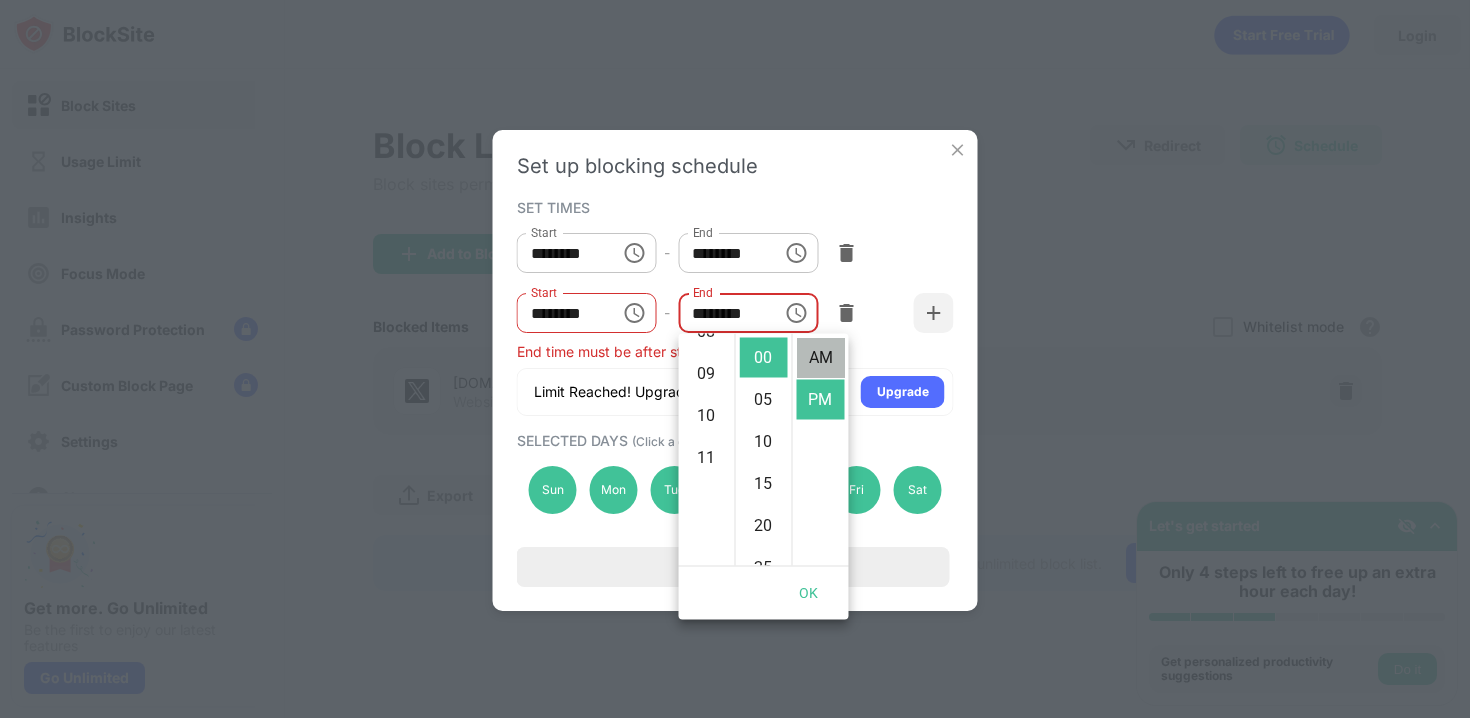 click on "AM" at bounding box center (821, 358) 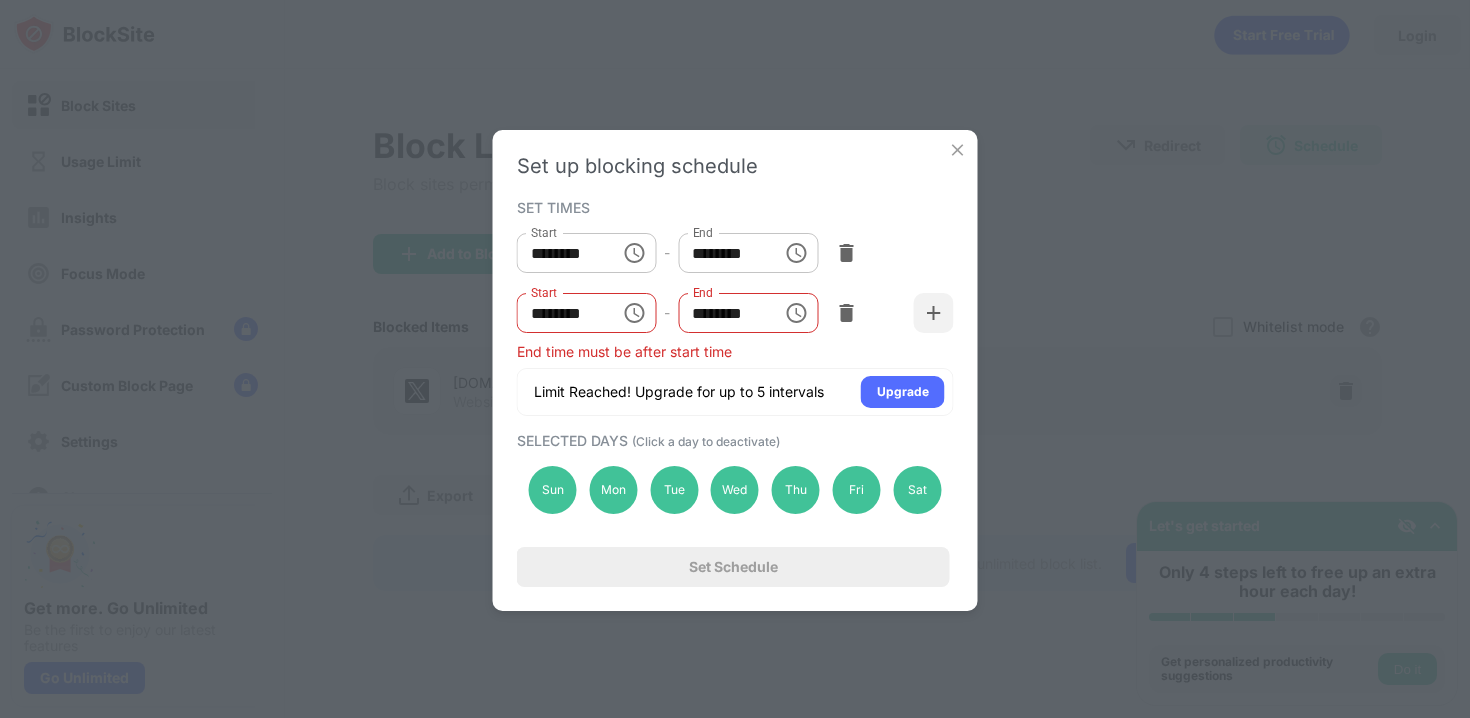 scroll, scrollTop: 0, scrollLeft: 0, axis: both 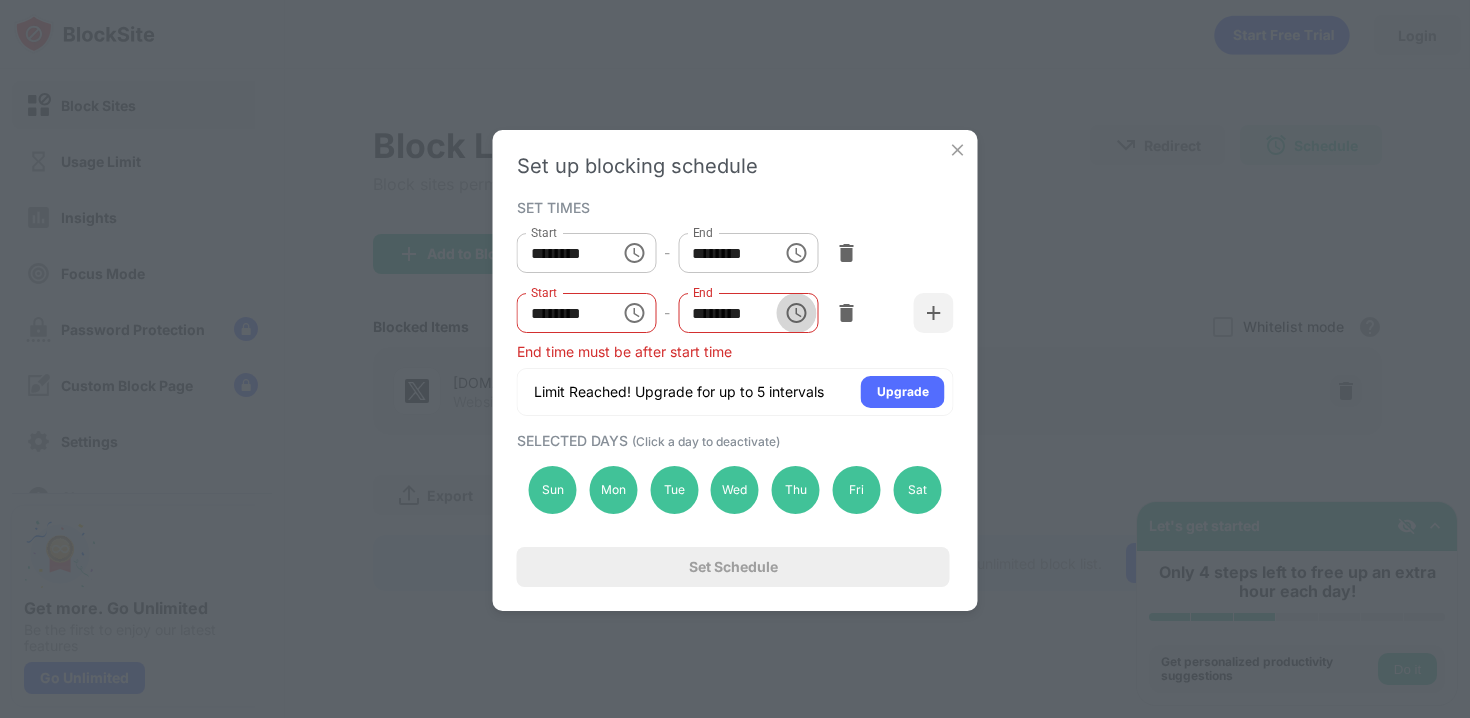 click 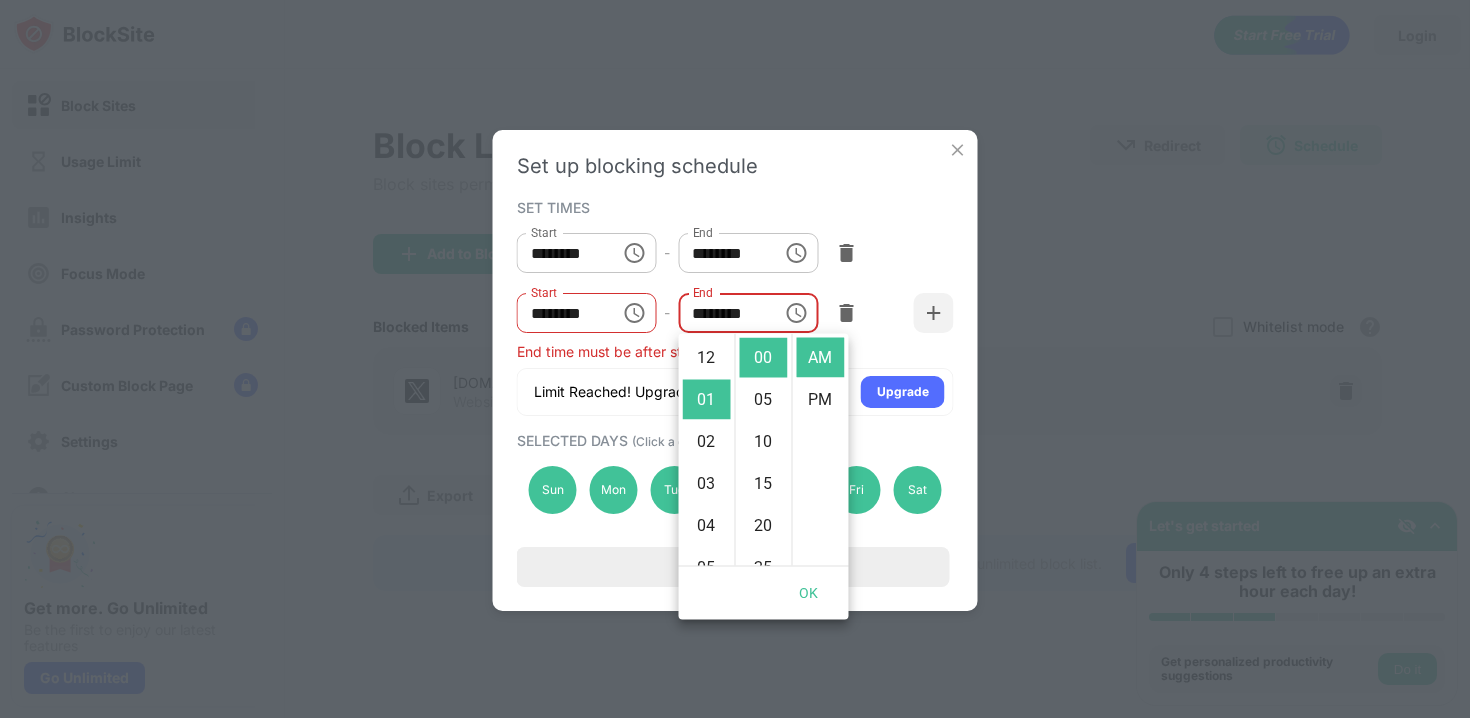 scroll, scrollTop: 42, scrollLeft: 0, axis: vertical 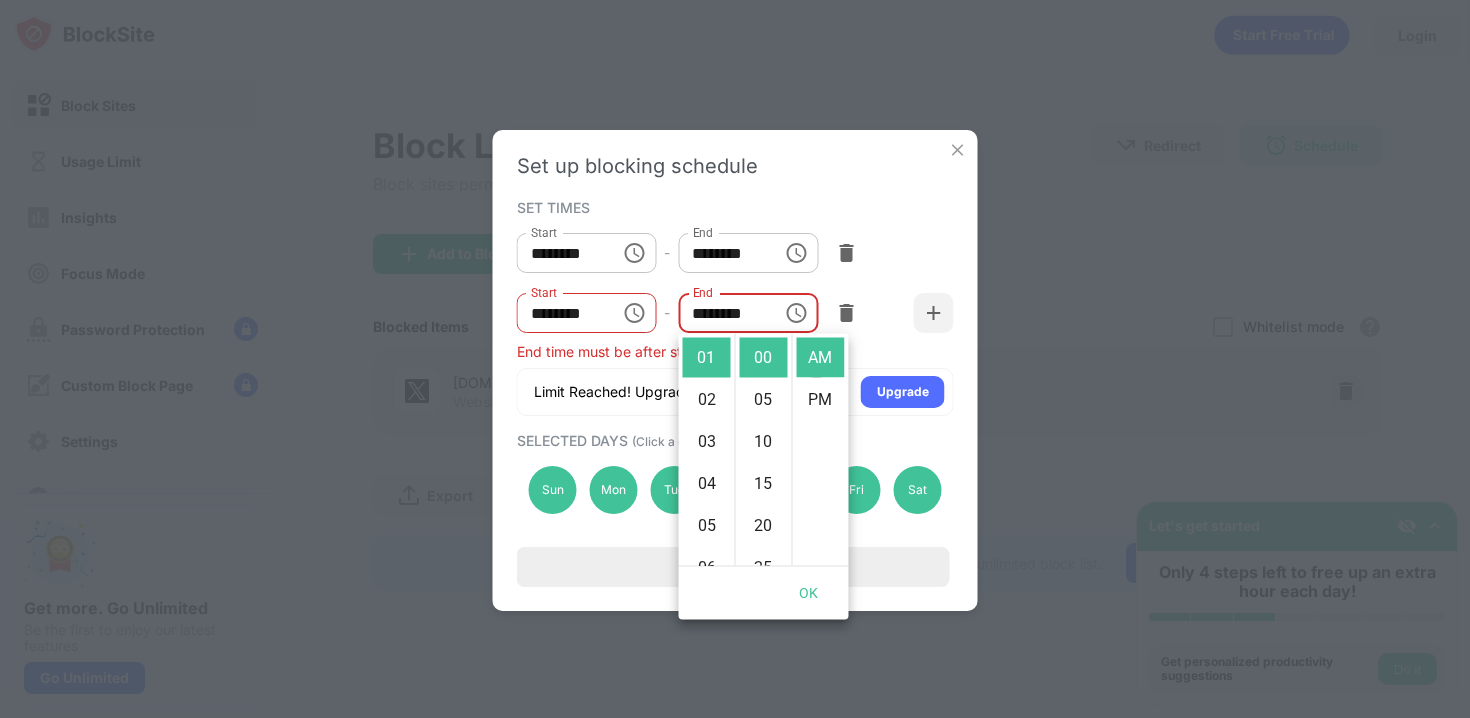 click on "Start ******** Start - End ******** End" at bounding box center [735, 253] 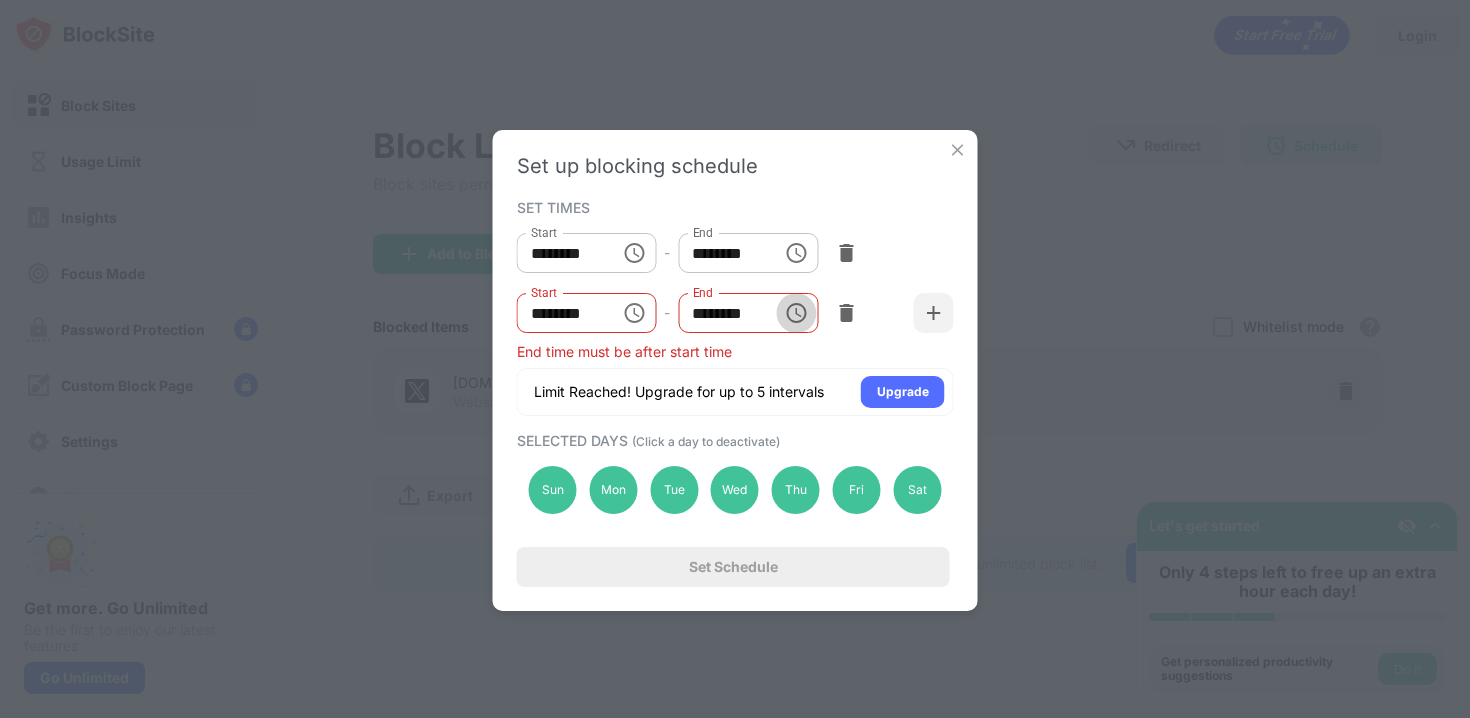 click 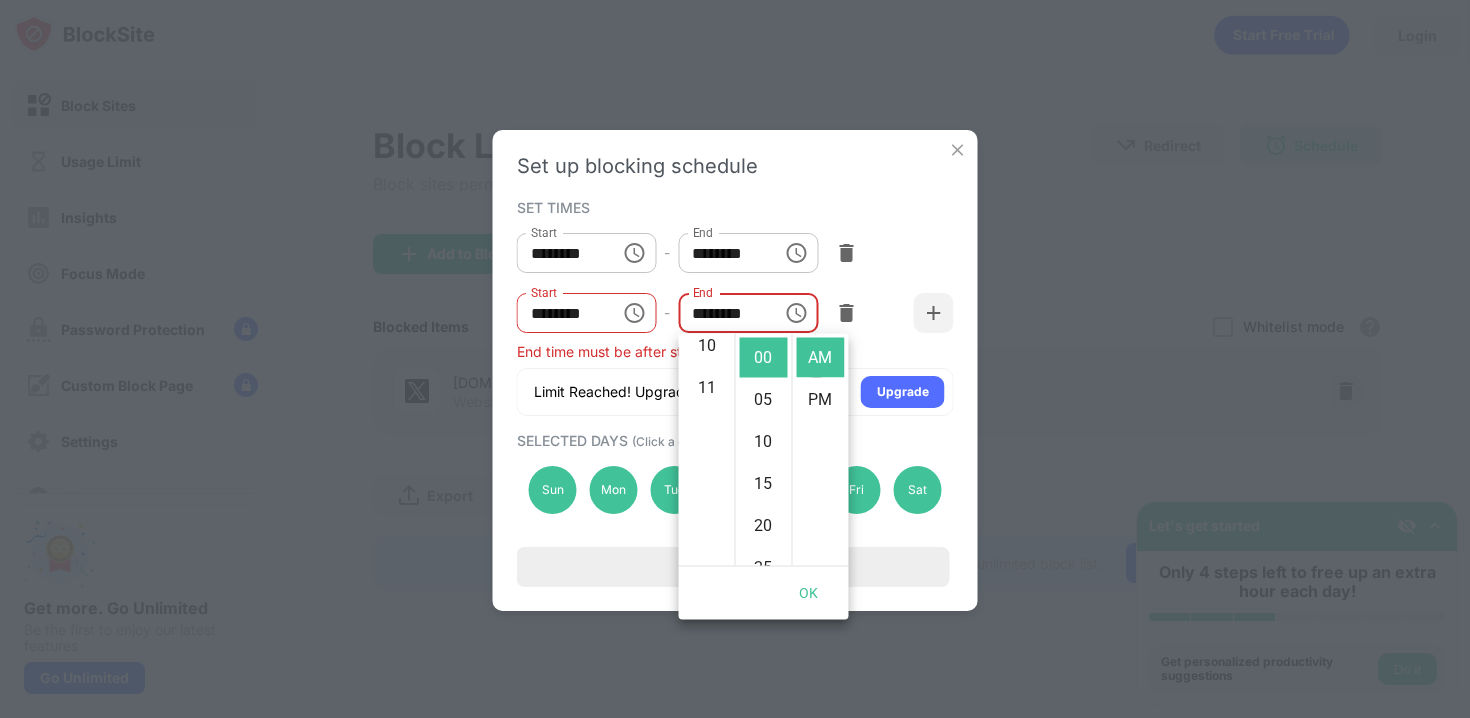 scroll, scrollTop: 462, scrollLeft: 0, axis: vertical 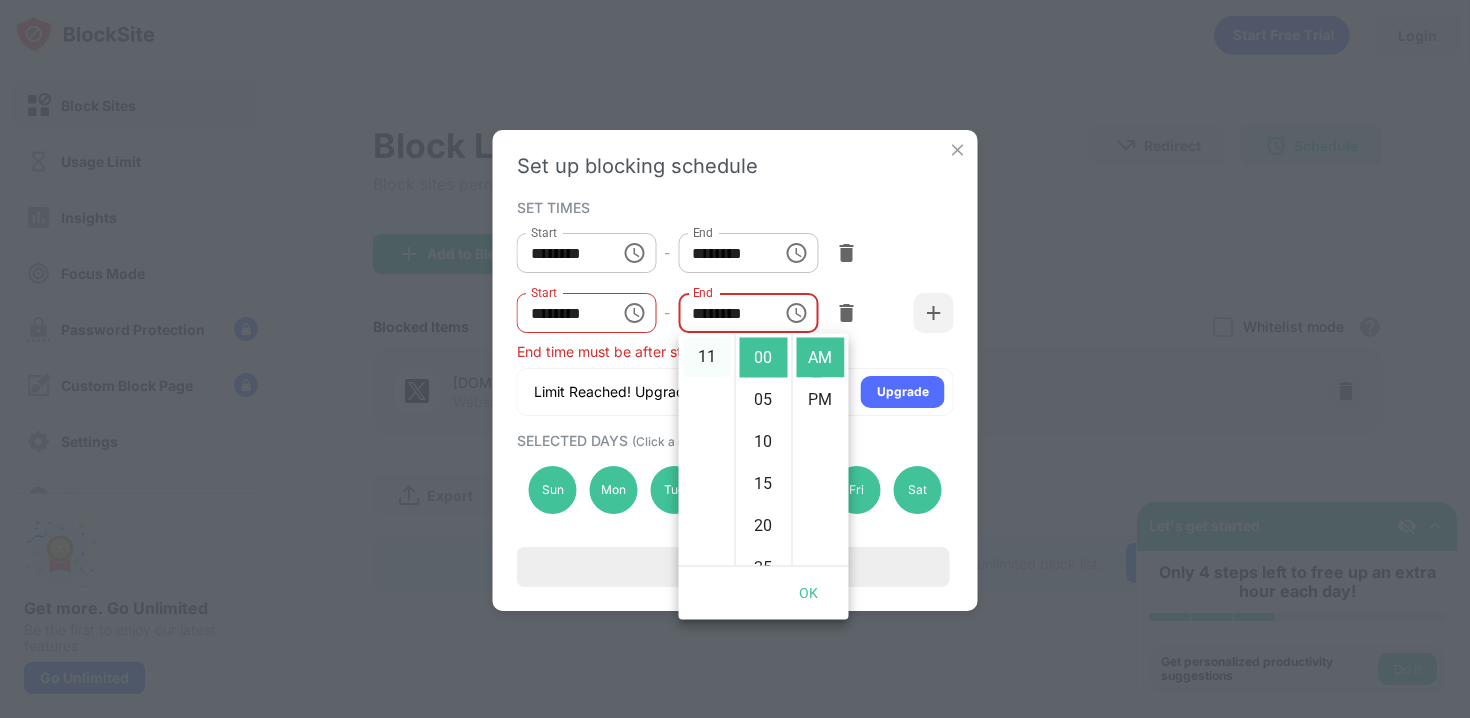 click on "11" at bounding box center [707, 358] 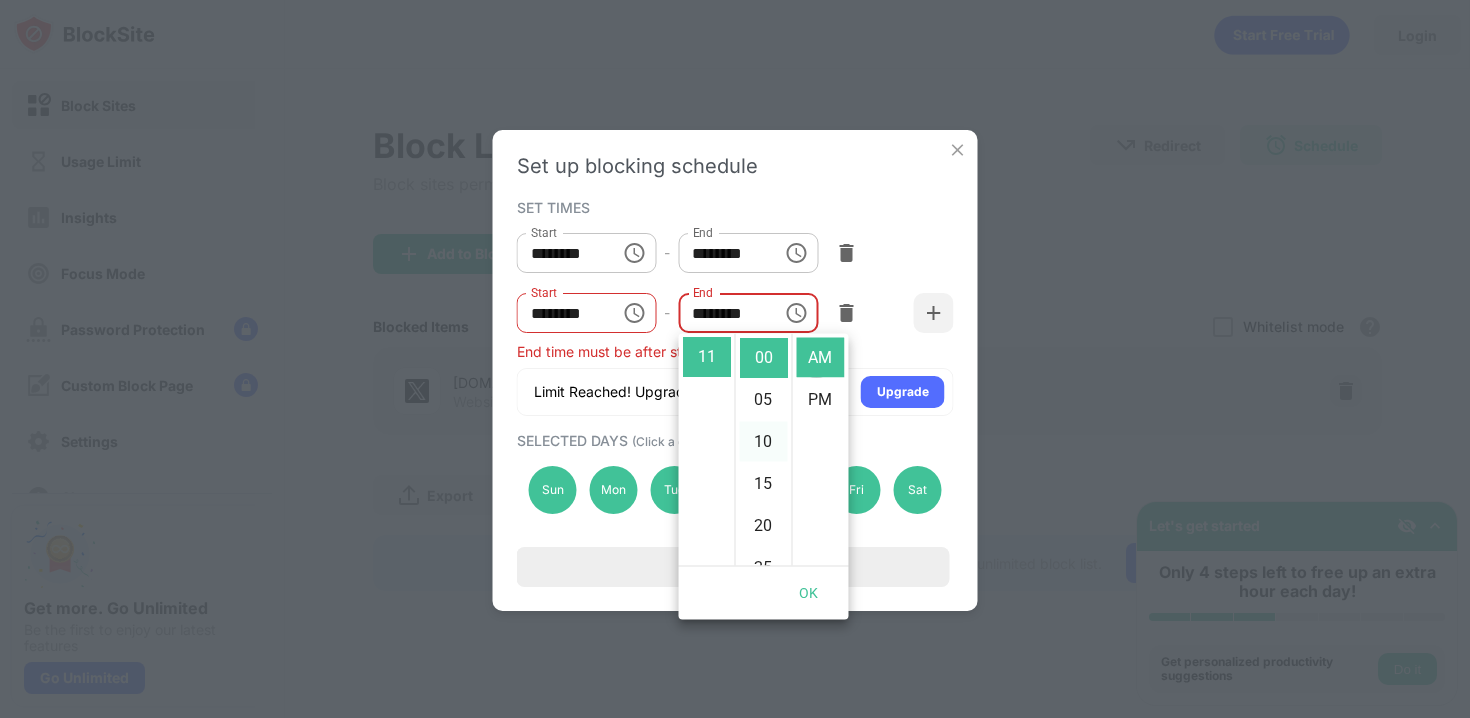scroll, scrollTop: 462, scrollLeft: 0, axis: vertical 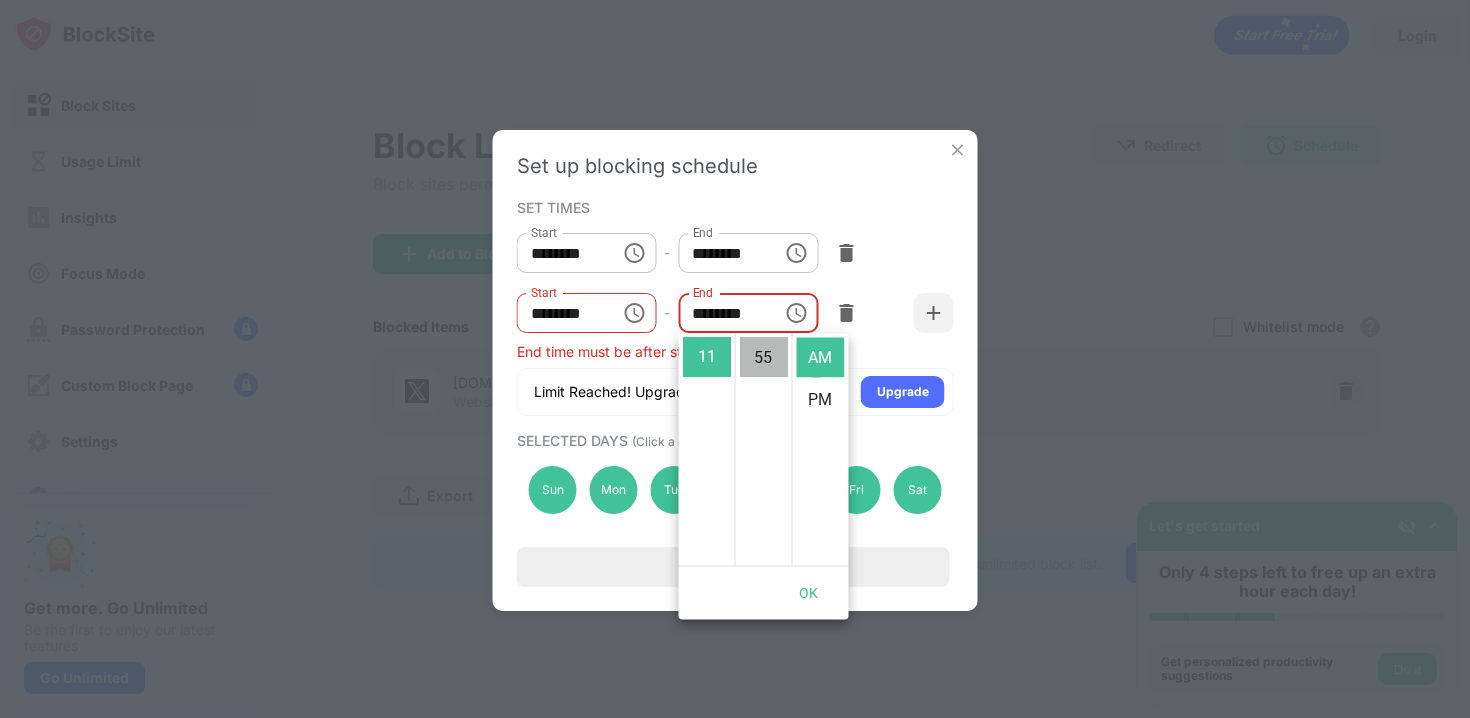 click on "55" at bounding box center [764, 358] 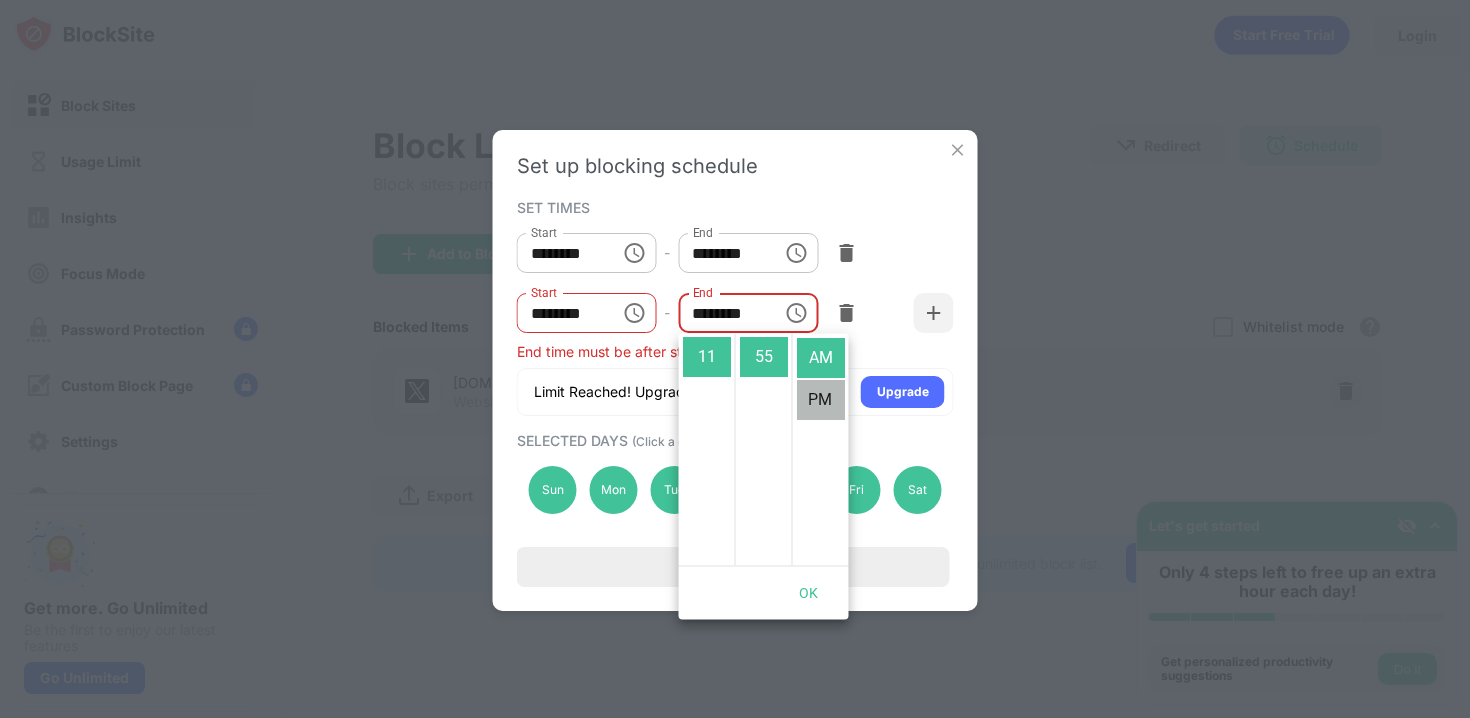 click on "PM" at bounding box center [821, 400] 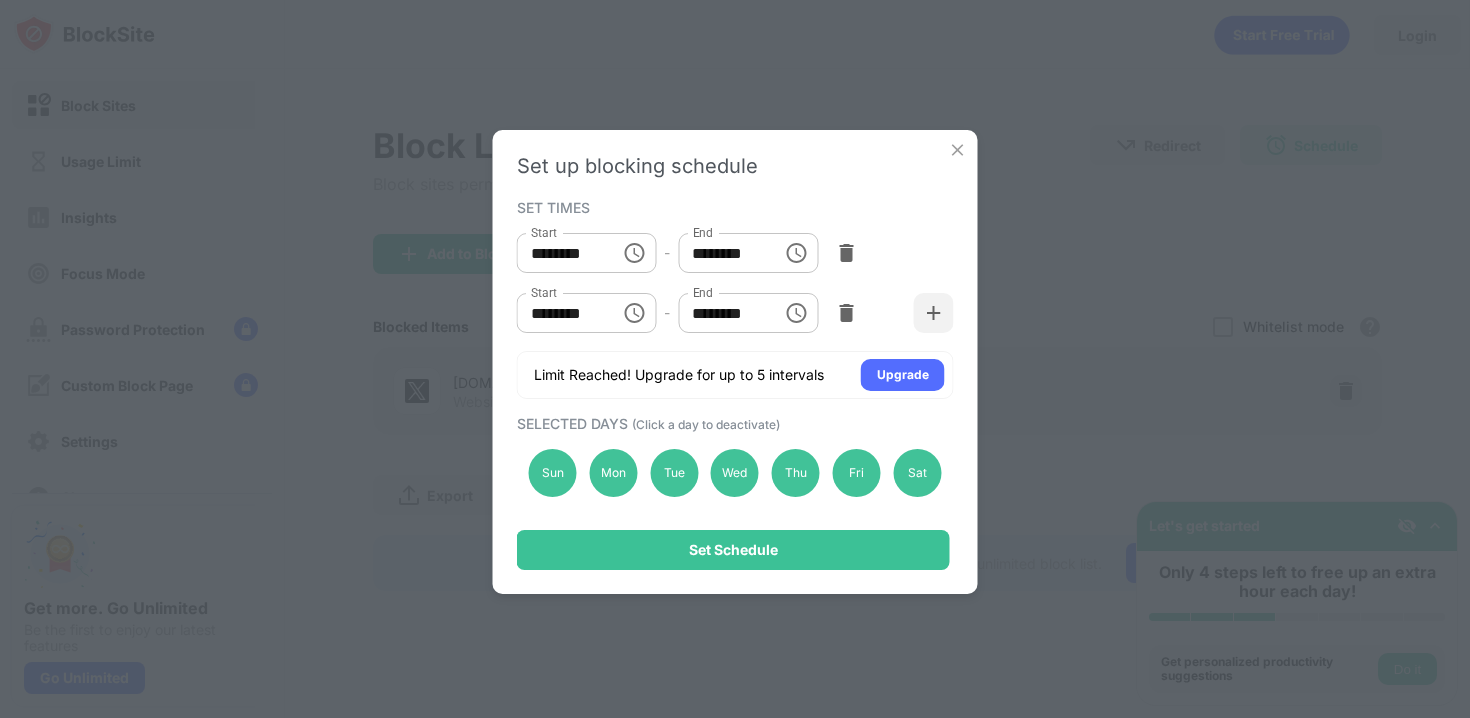 scroll, scrollTop: 42, scrollLeft: 0, axis: vertical 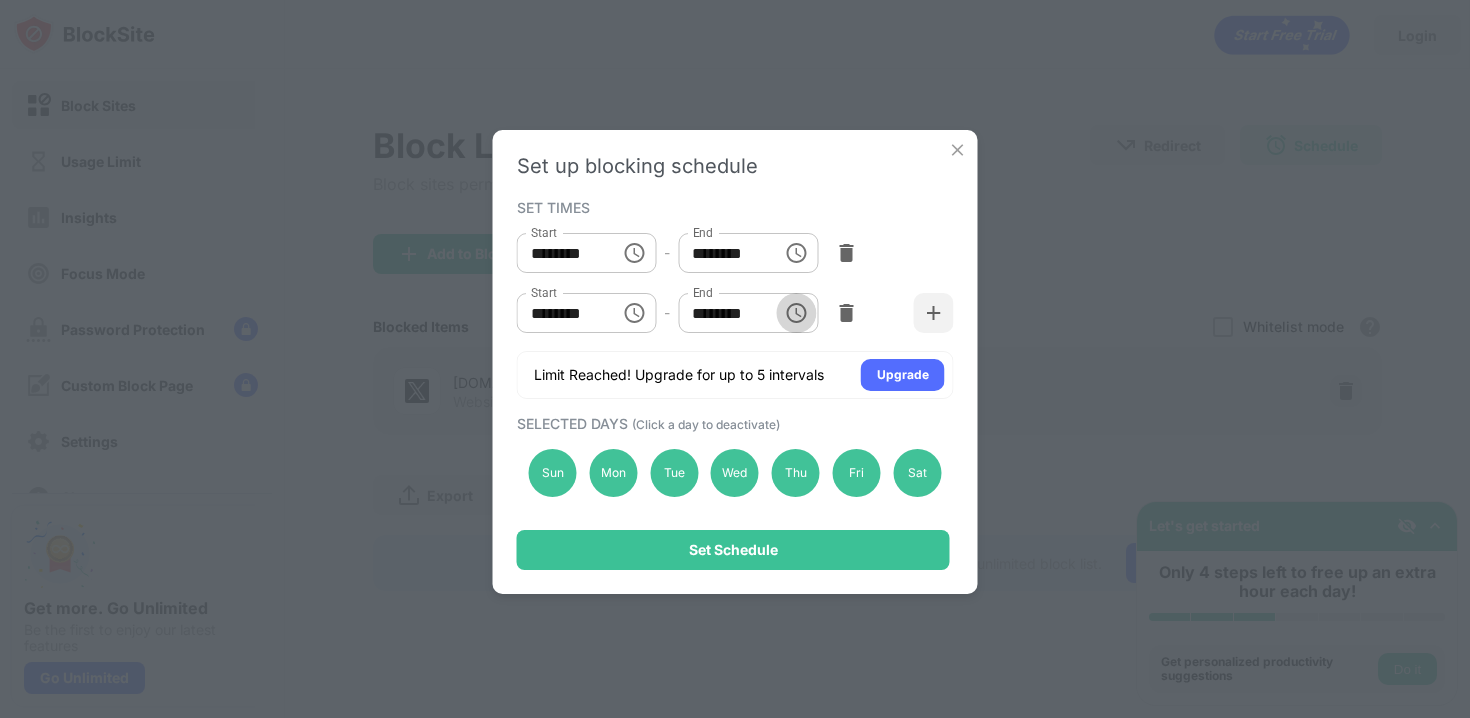 click 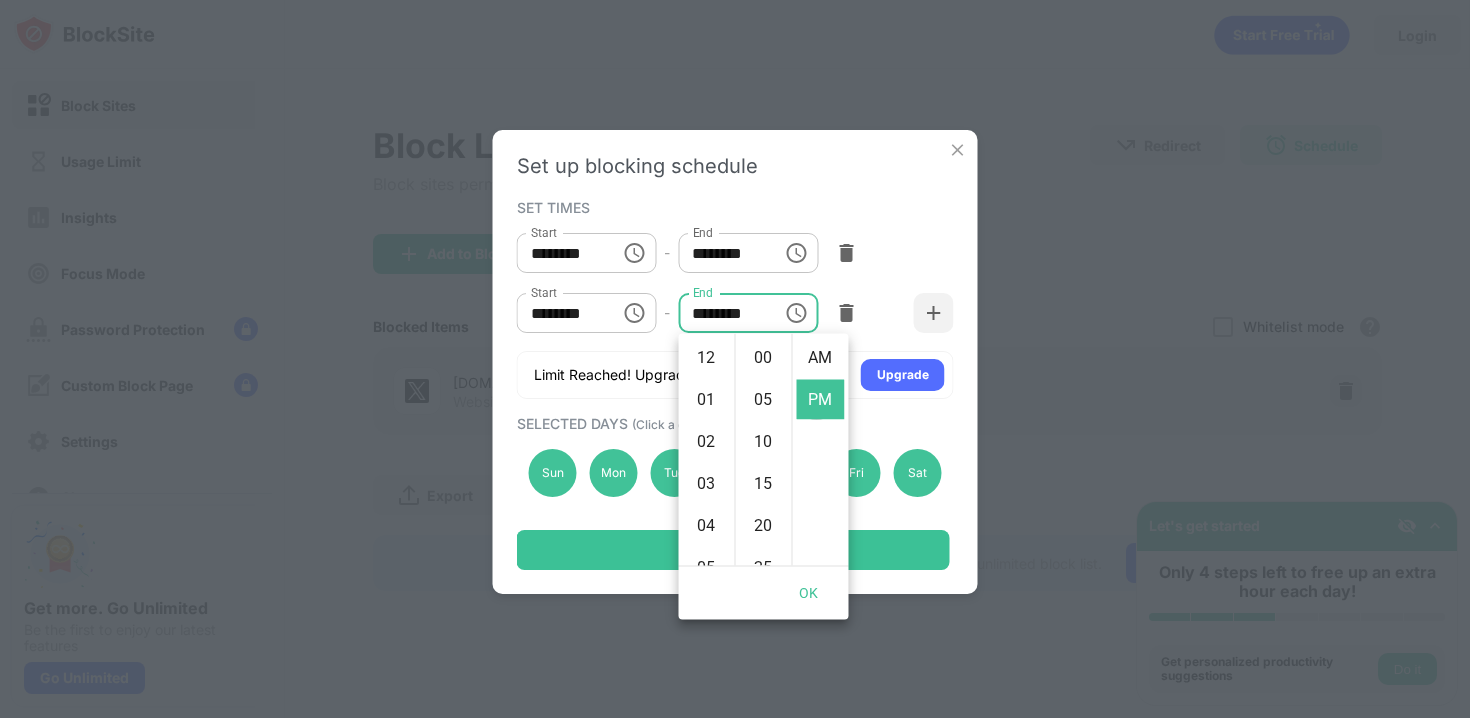scroll, scrollTop: 462, scrollLeft: 0, axis: vertical 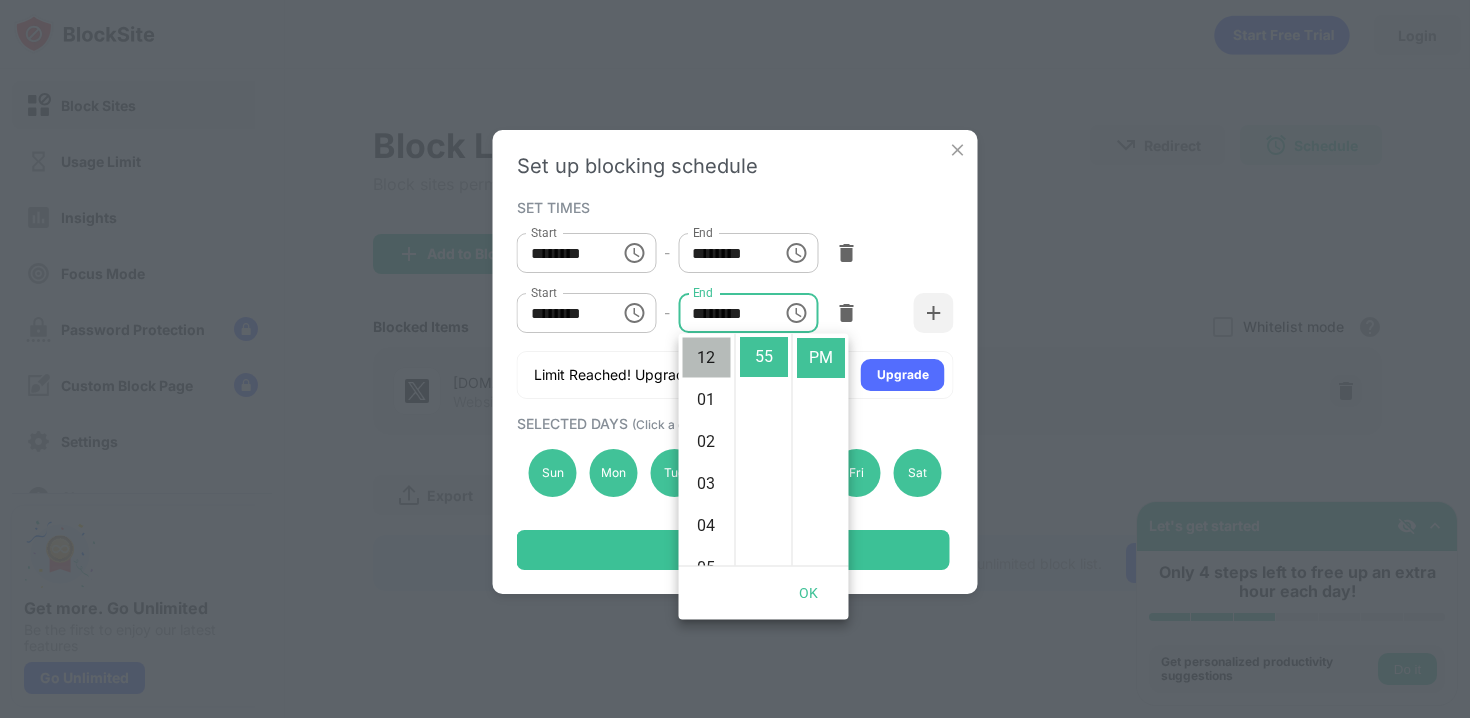 click on "12" at bounding box center [707, 358] 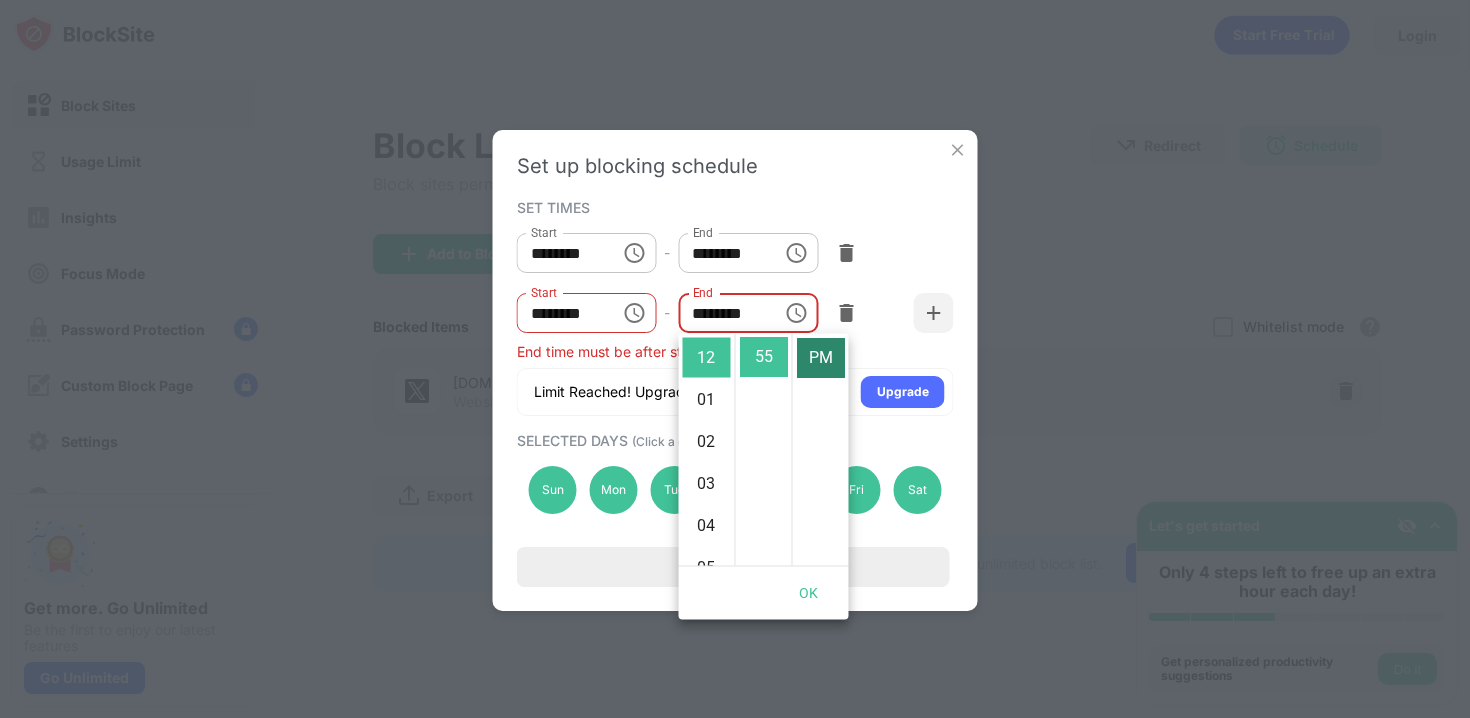 scroll, scrollTop: 0, scrollLeft: 0, axis: both 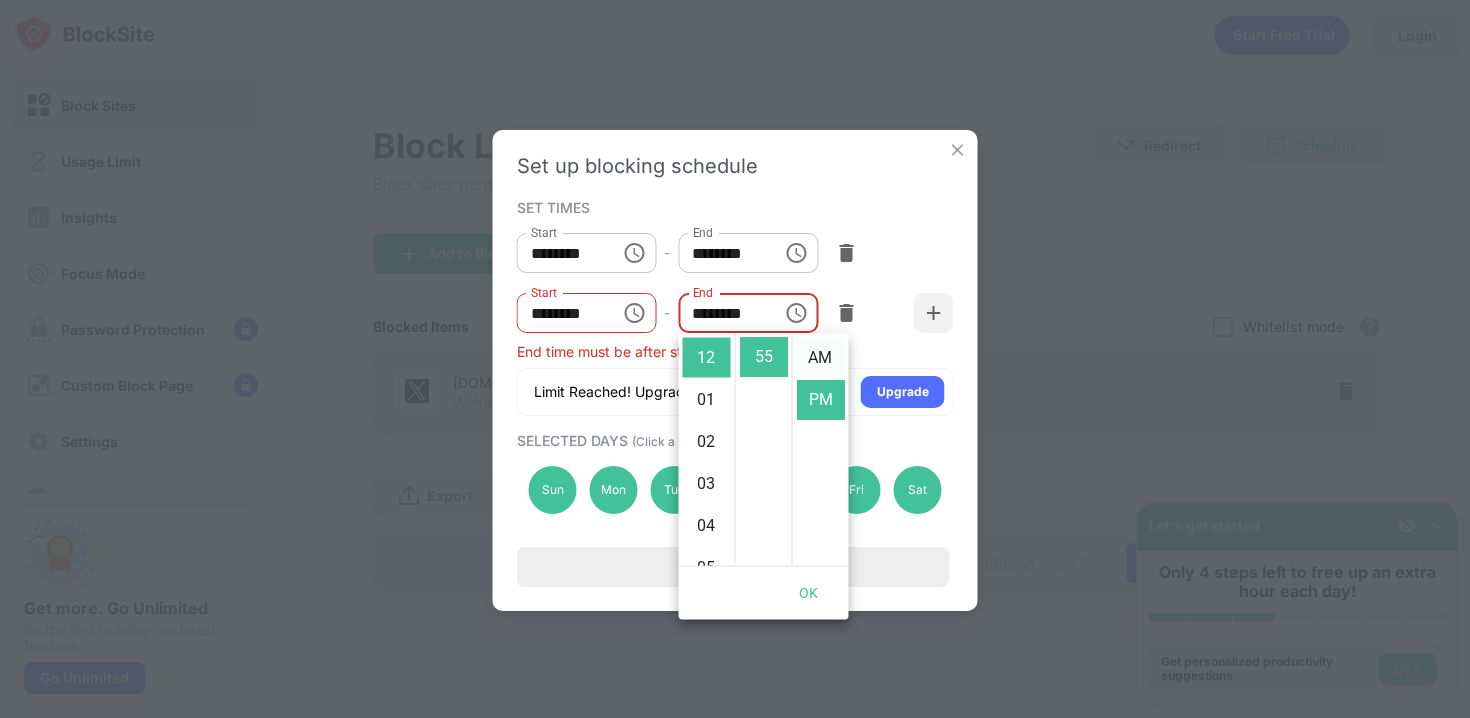 click on "AM" at bounding box center [821, 358] 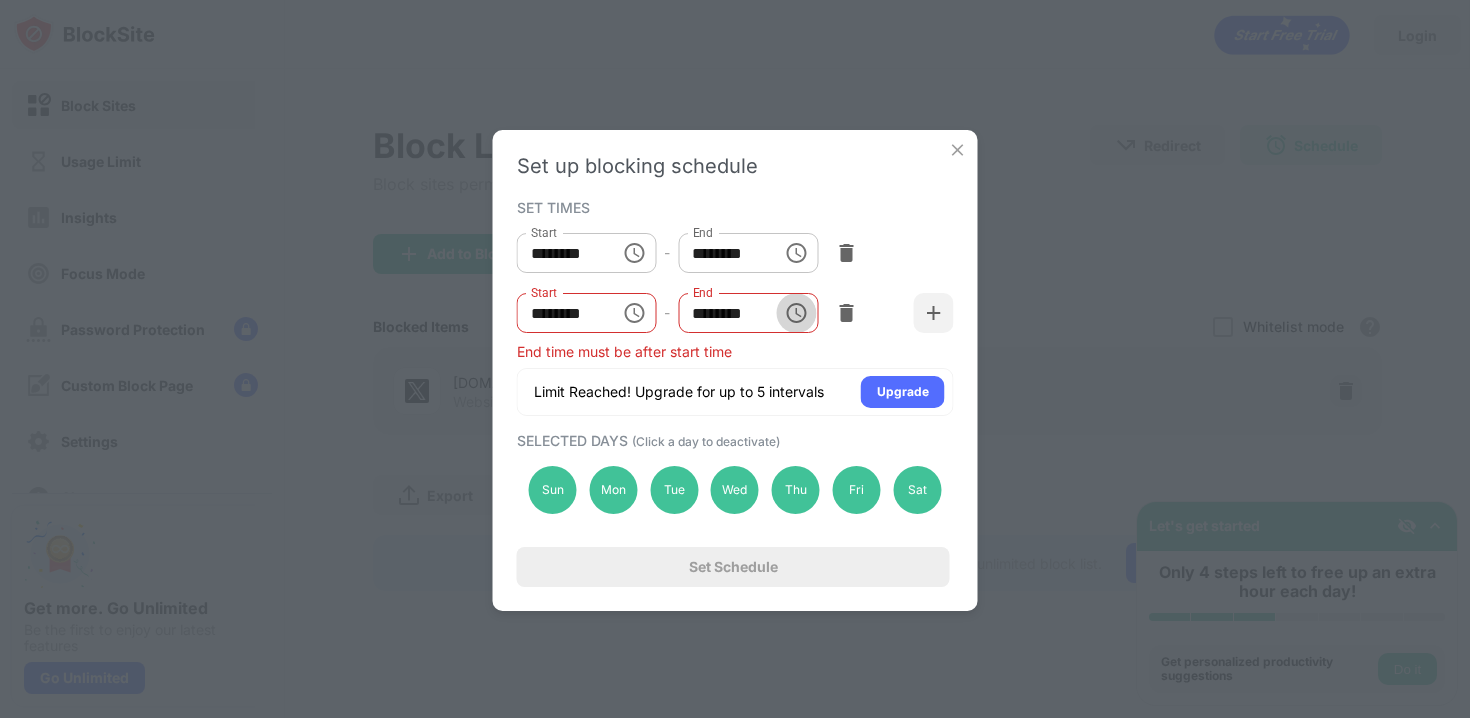 click 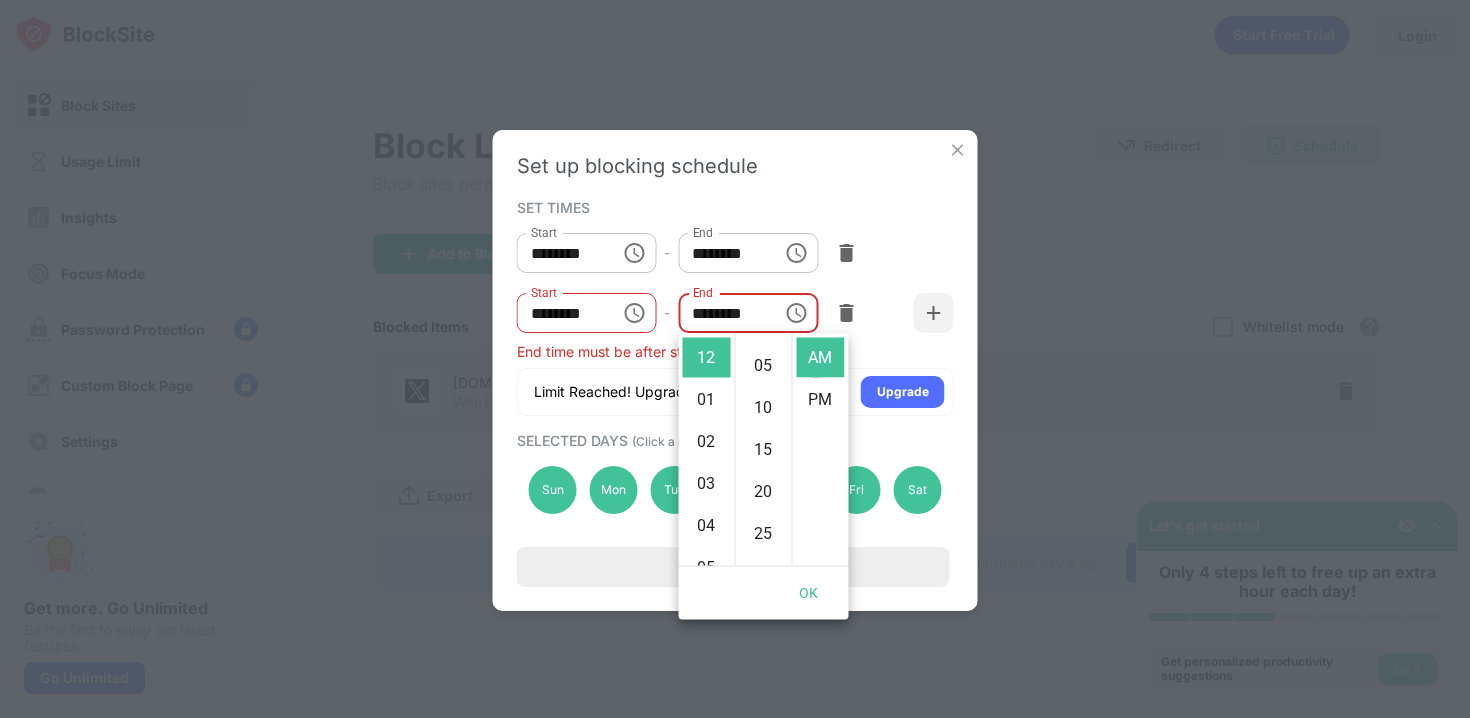 scroll, scrollTop: 0, scrollLeft: 0, axis: both 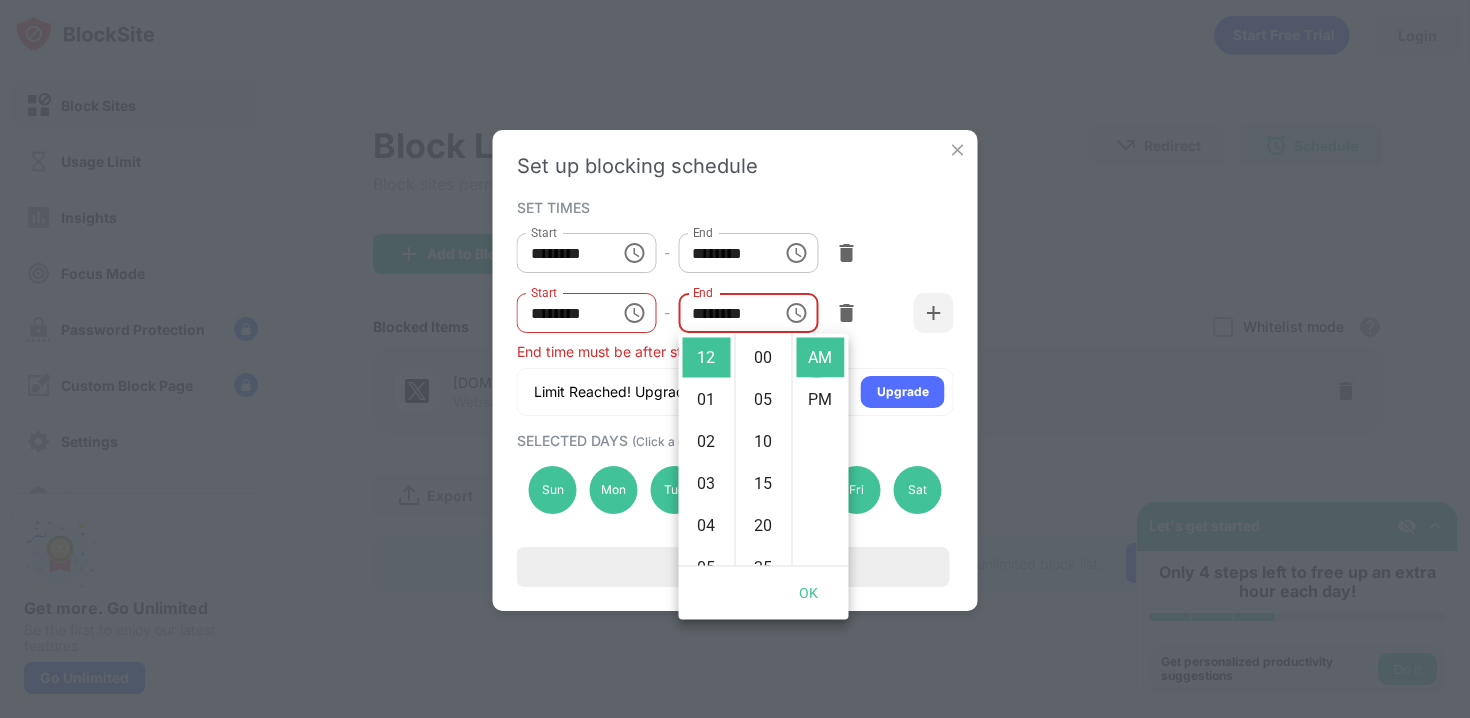 click on "00" at bounding box center (764, 358) 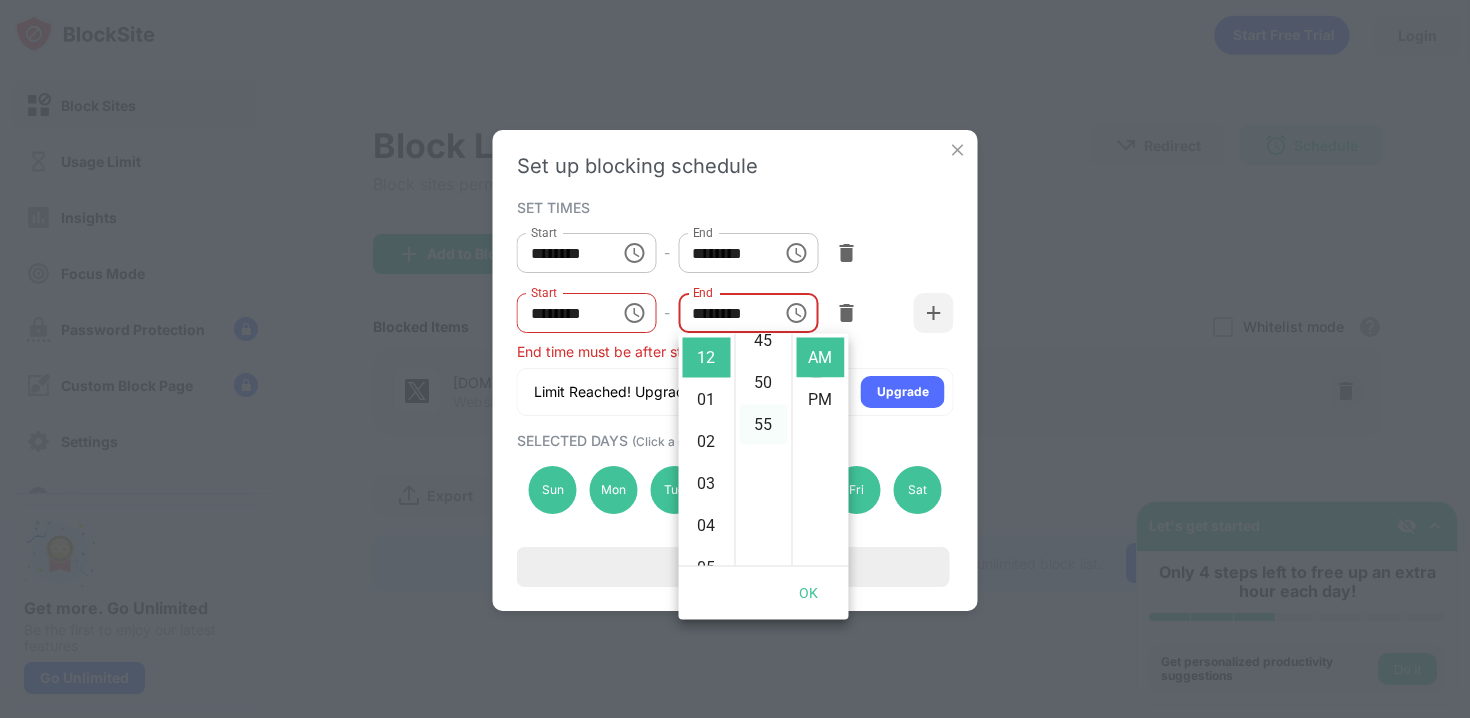 scroll, scrollTop: 462, scrollLeft: 0, axis: vertical 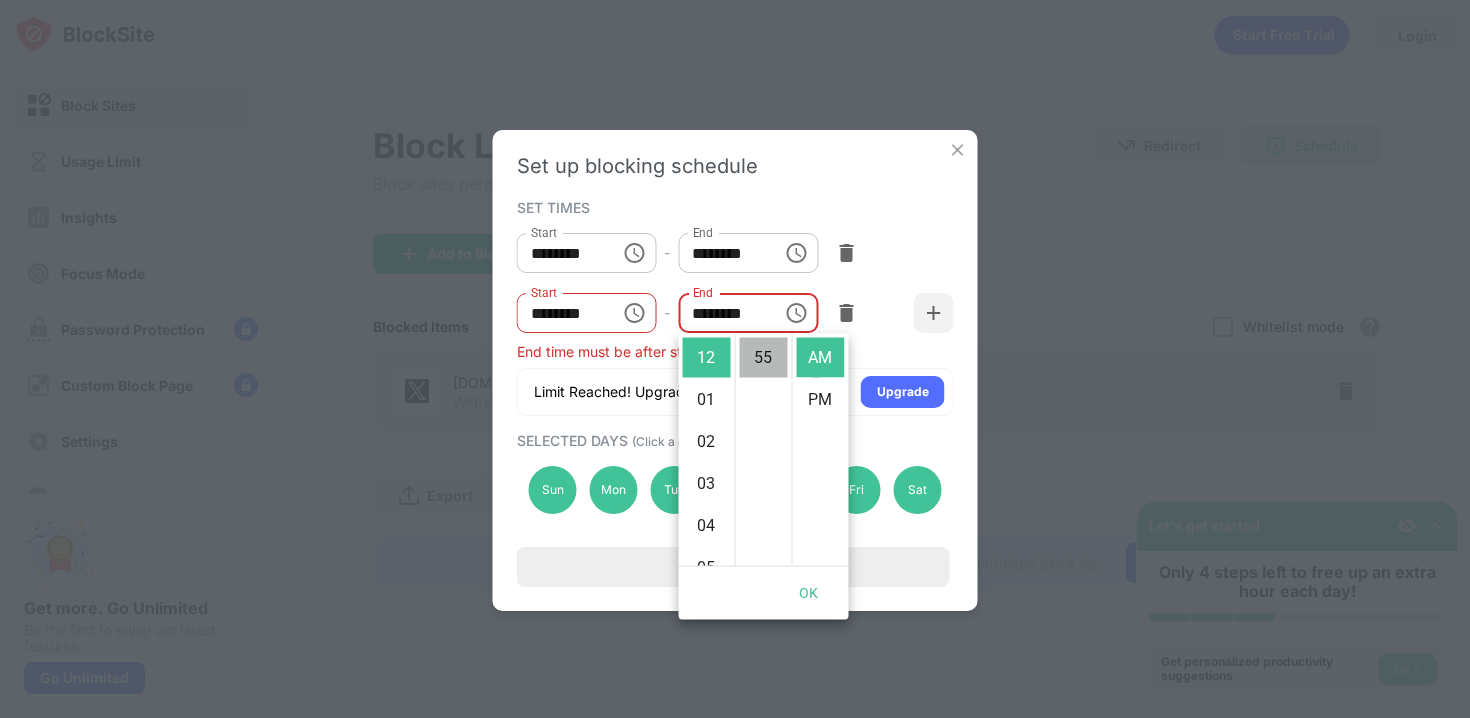 click on "55" at bounding box center (764, 358) 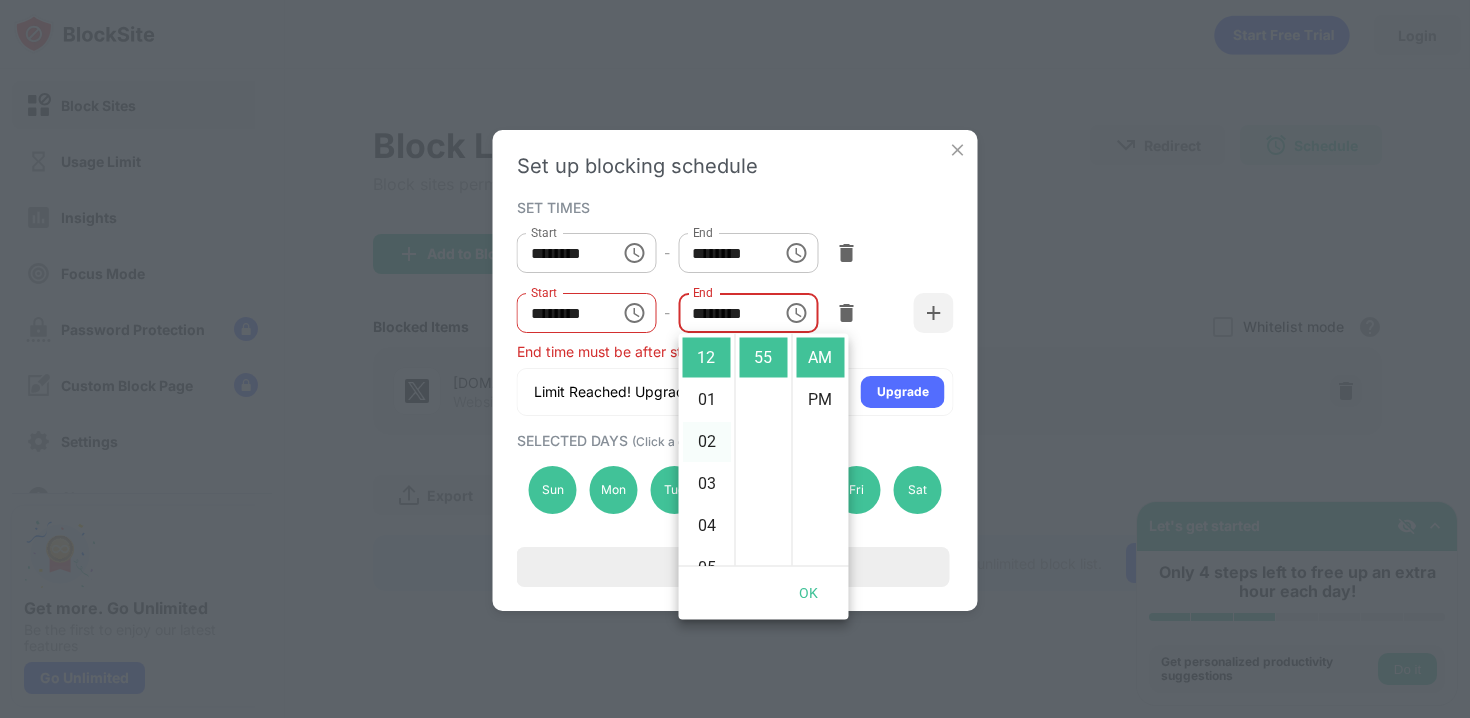 scroll, scrollTop: 462, scrollLeft: 0, axis: vertical 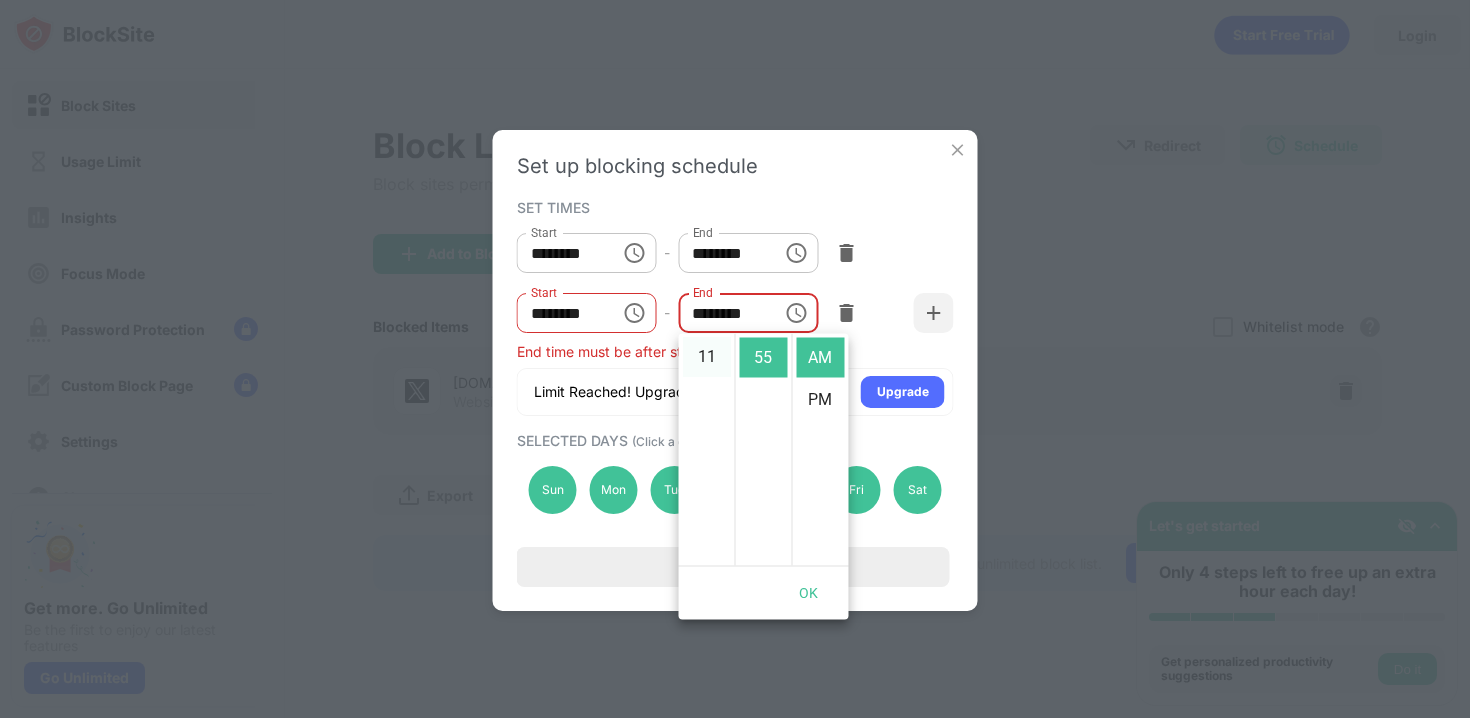 click on "11" at bounding box center (707, 358) 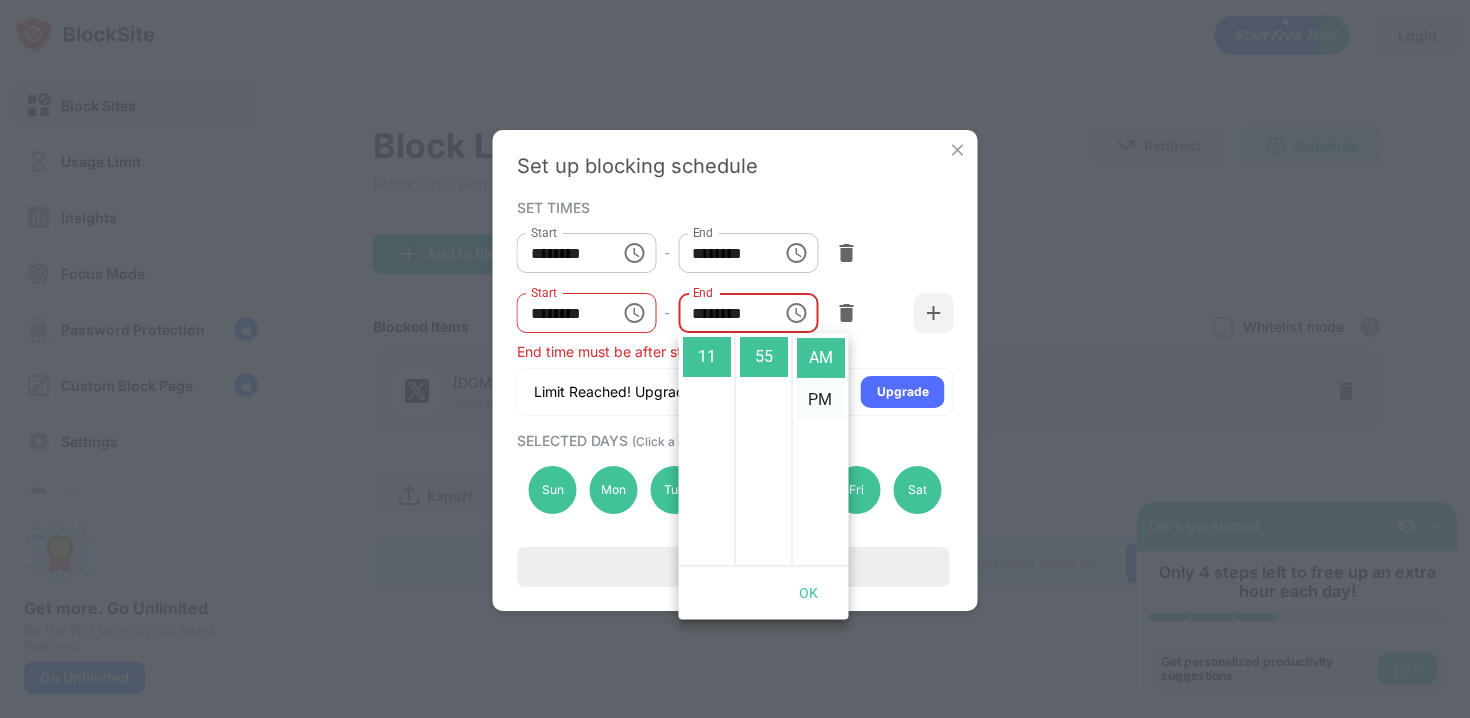 click on "PM" at bounding box center [821, 400] 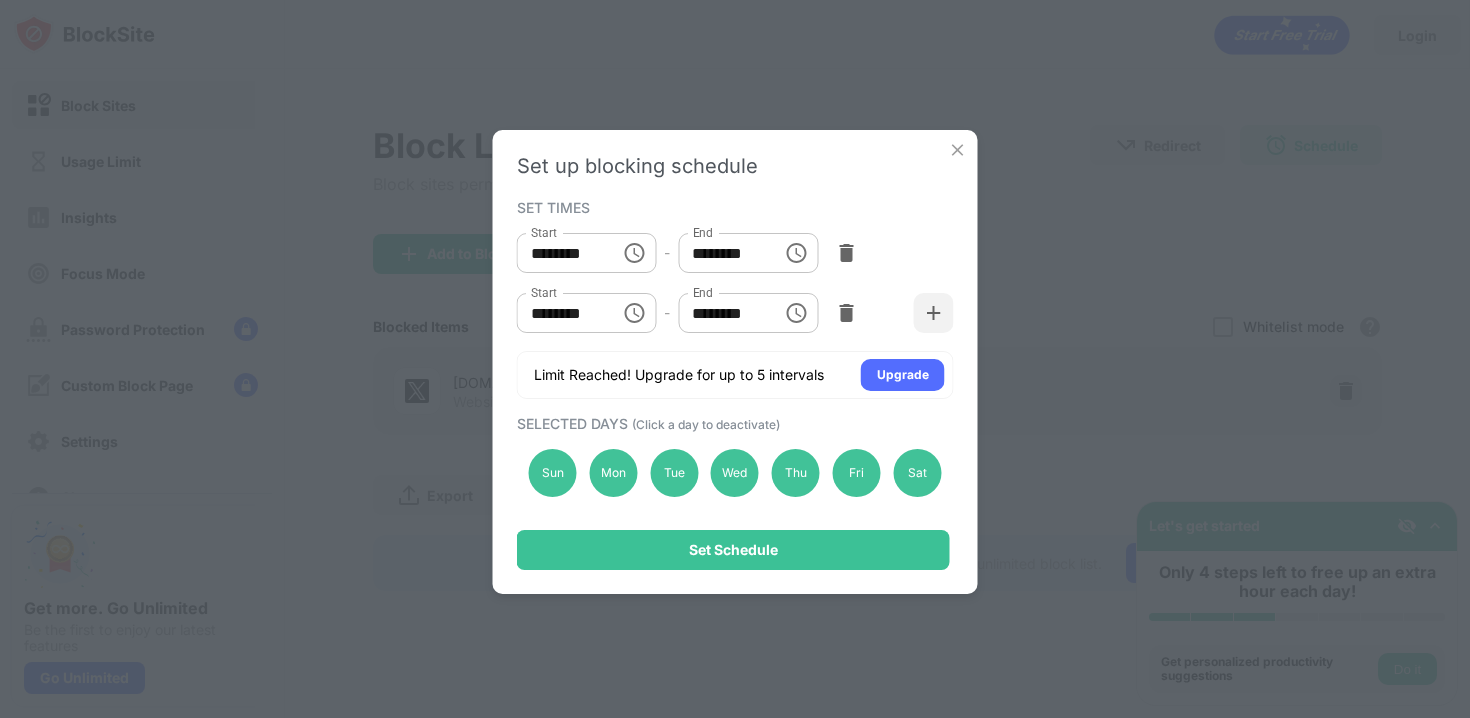 scroll, scrollTop: 42, scrollLeft: 0, axis: vertical 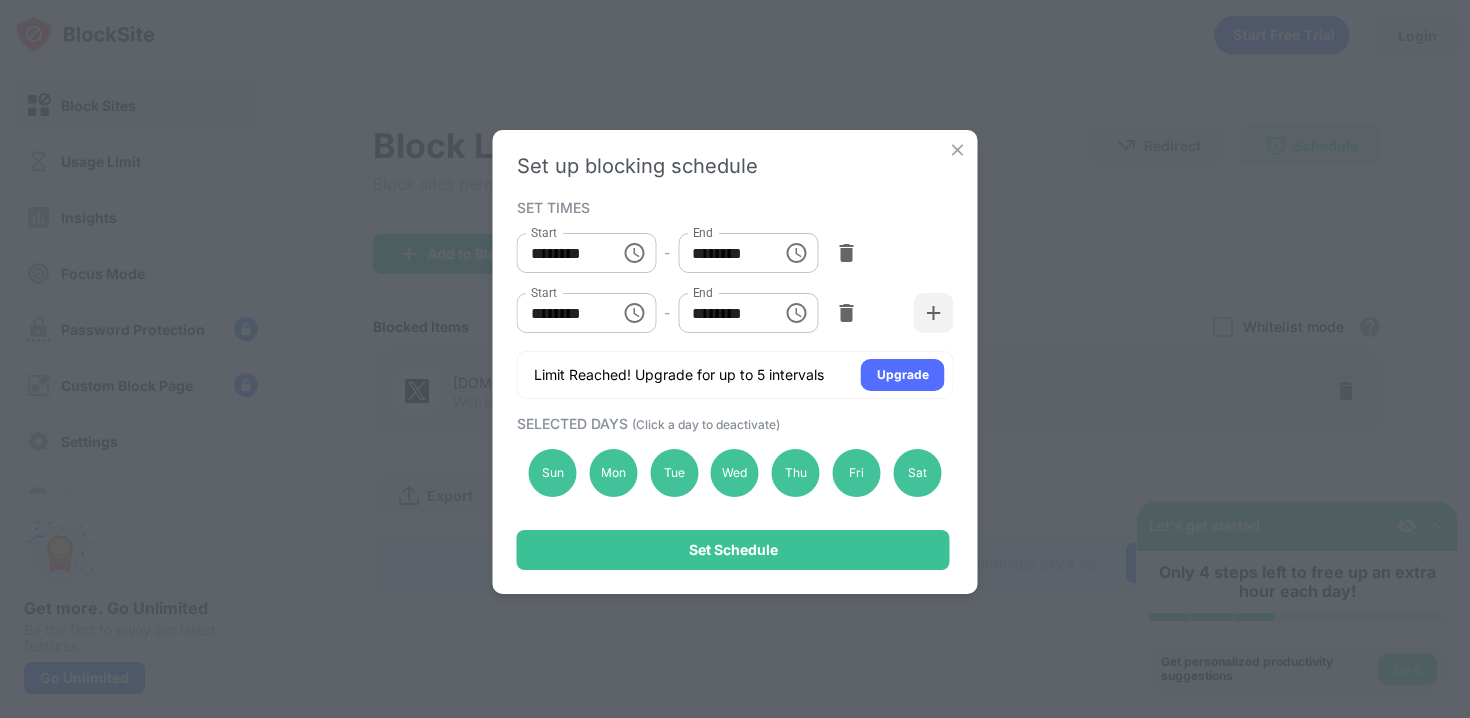 click 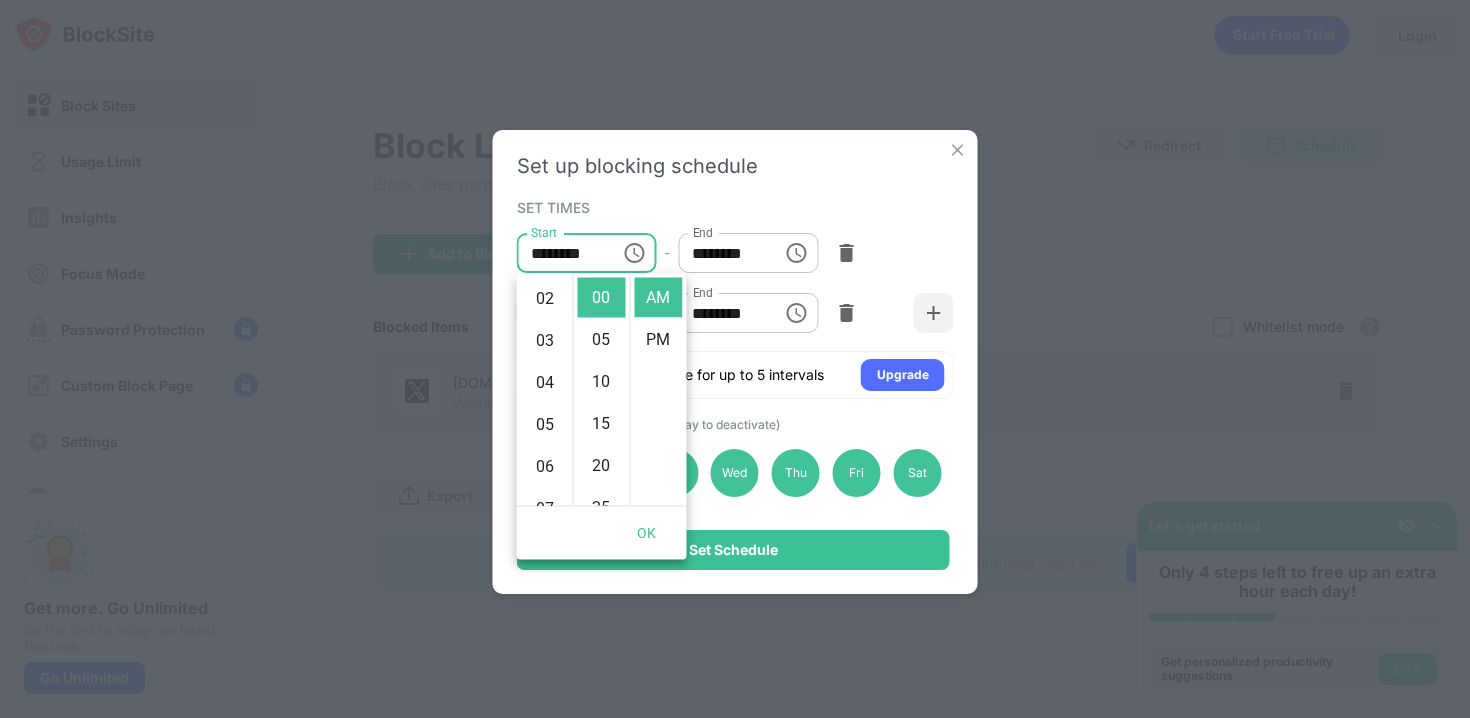 scroll, scrollTop: 52, scrollLeft: 0, axis: vertical 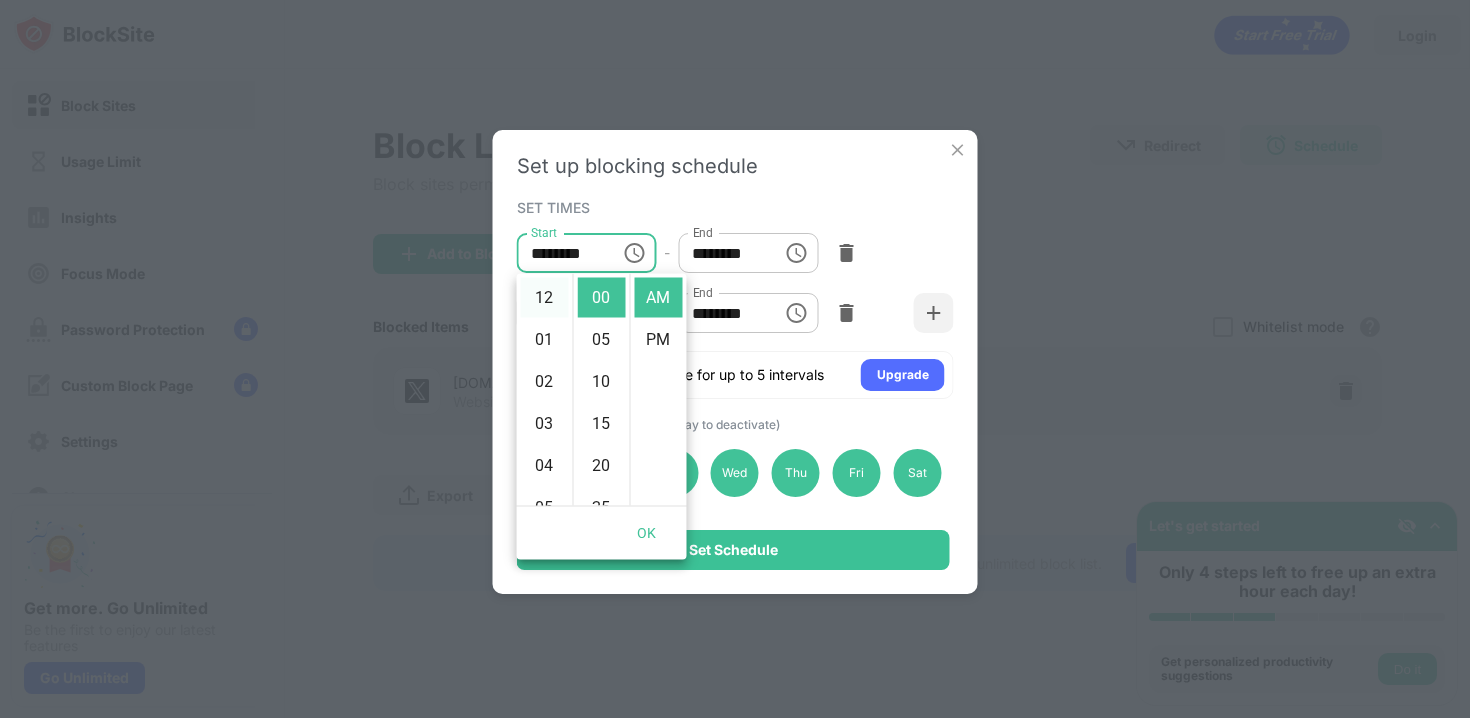 click on "12" at bounding box center [545, 298] 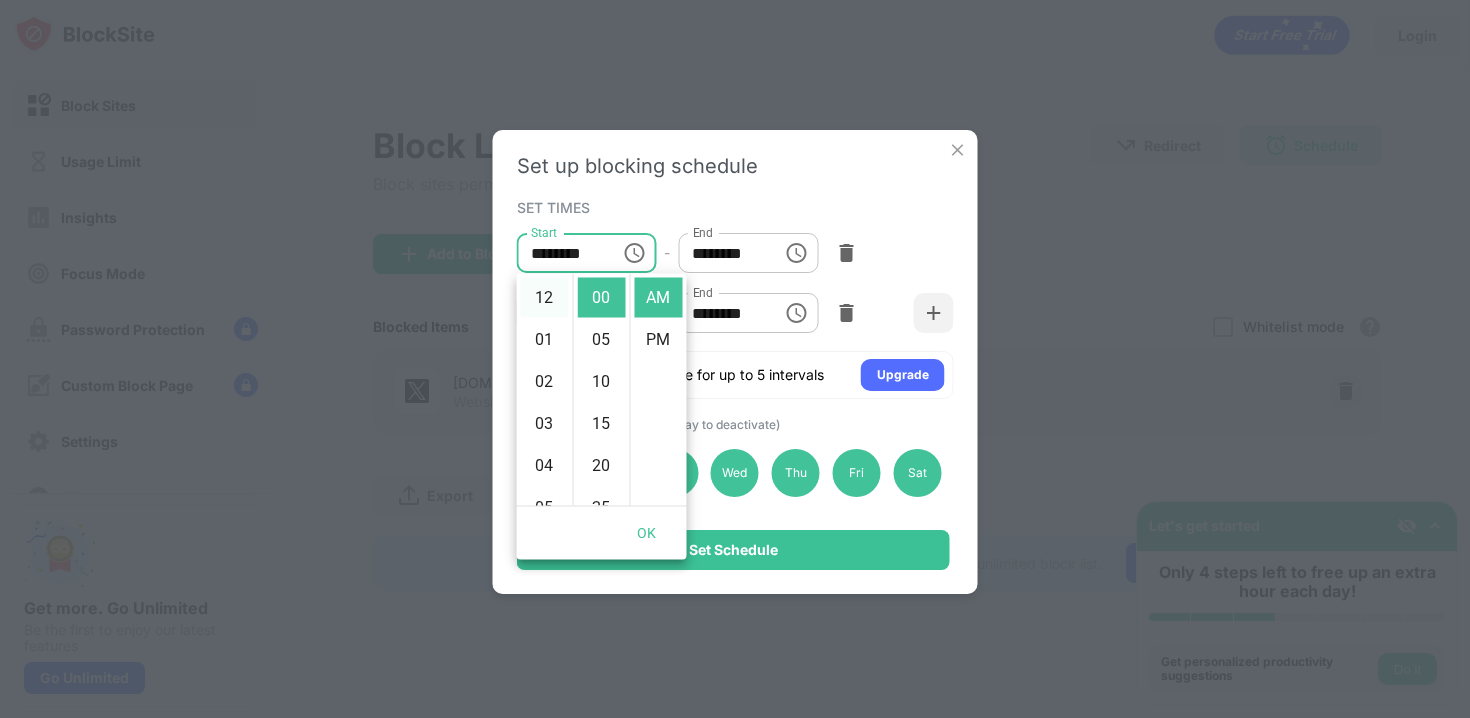 type on "********" 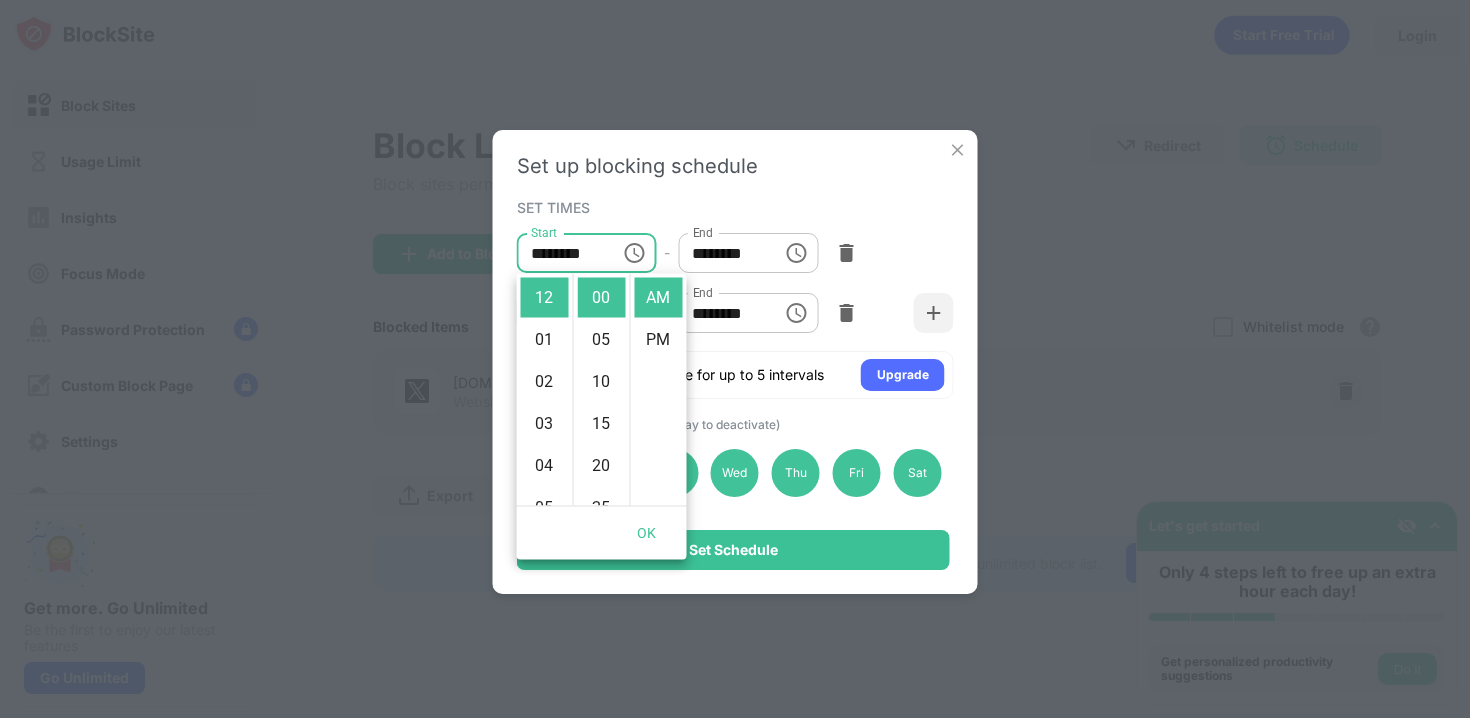 click on "SET TIMES" at bounding box center [733, 207] 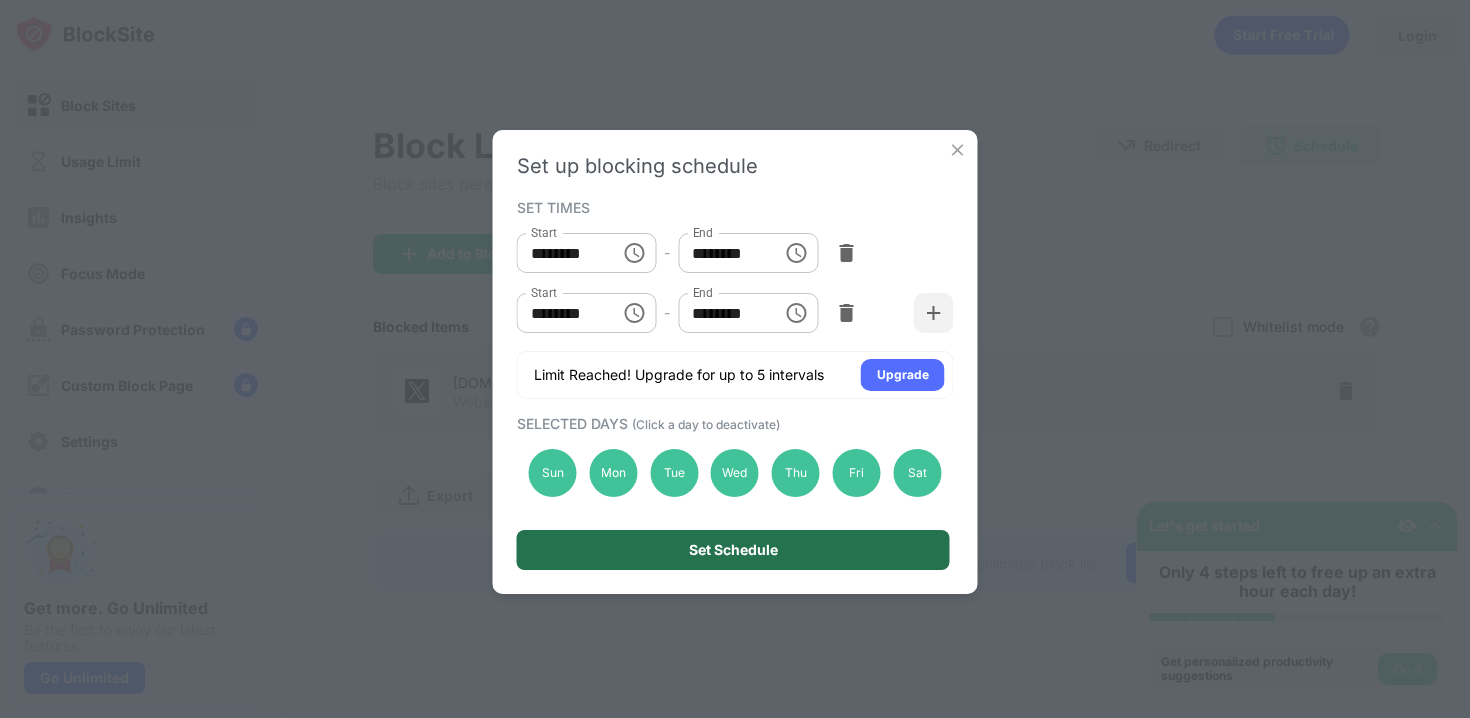 click on "Set Schedule" at bounding box center [733, 550] 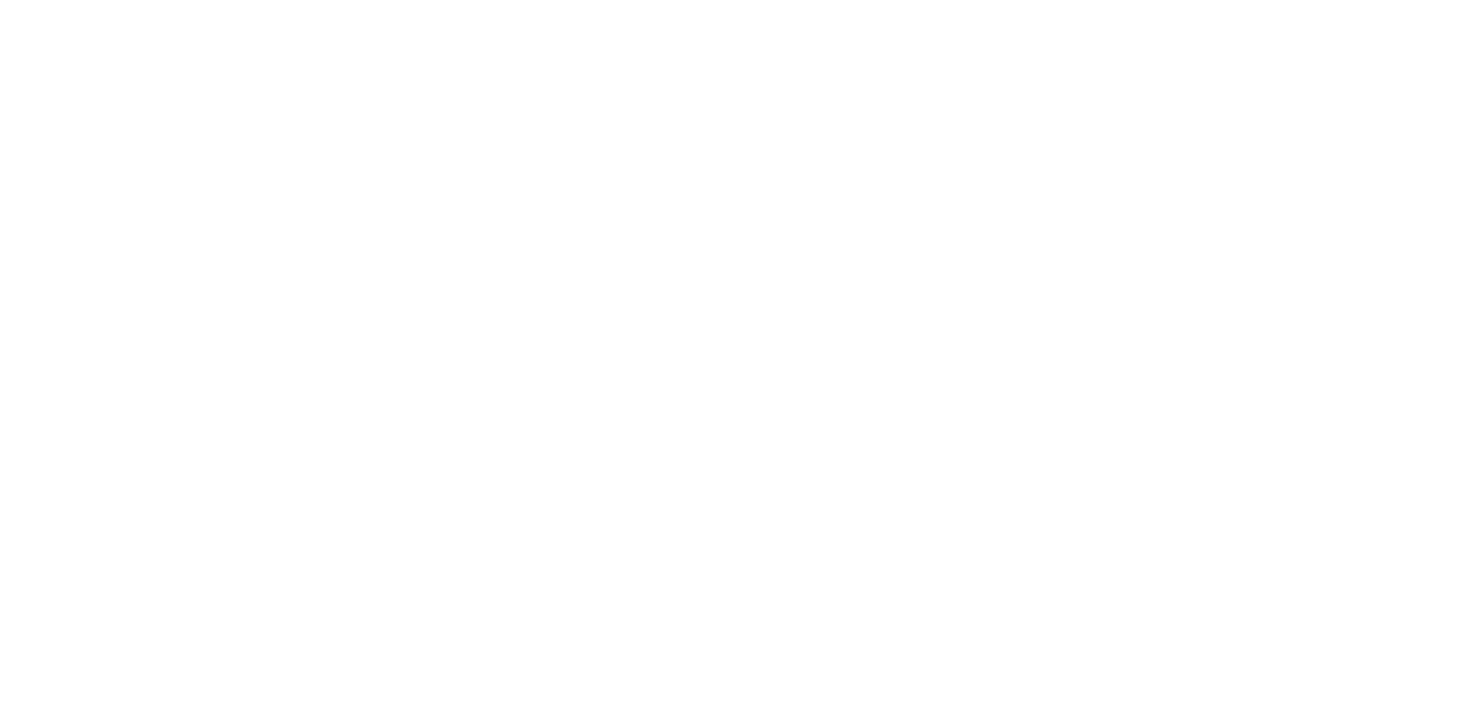 scroll, scrollTop: 0, scrollLeft: 0, axis: both 